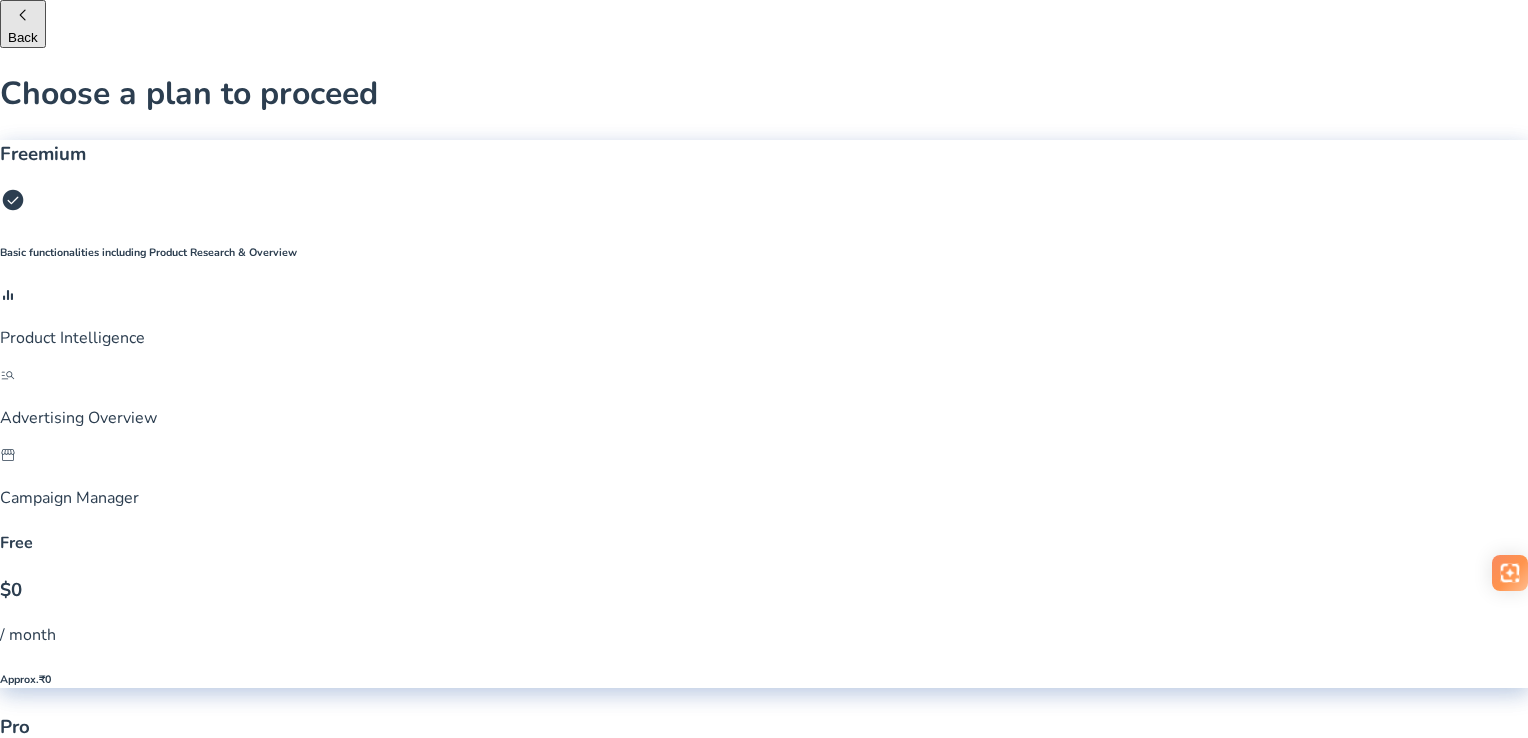 scroll, scrollTop: 0, scrollLeft: 0, axis: both 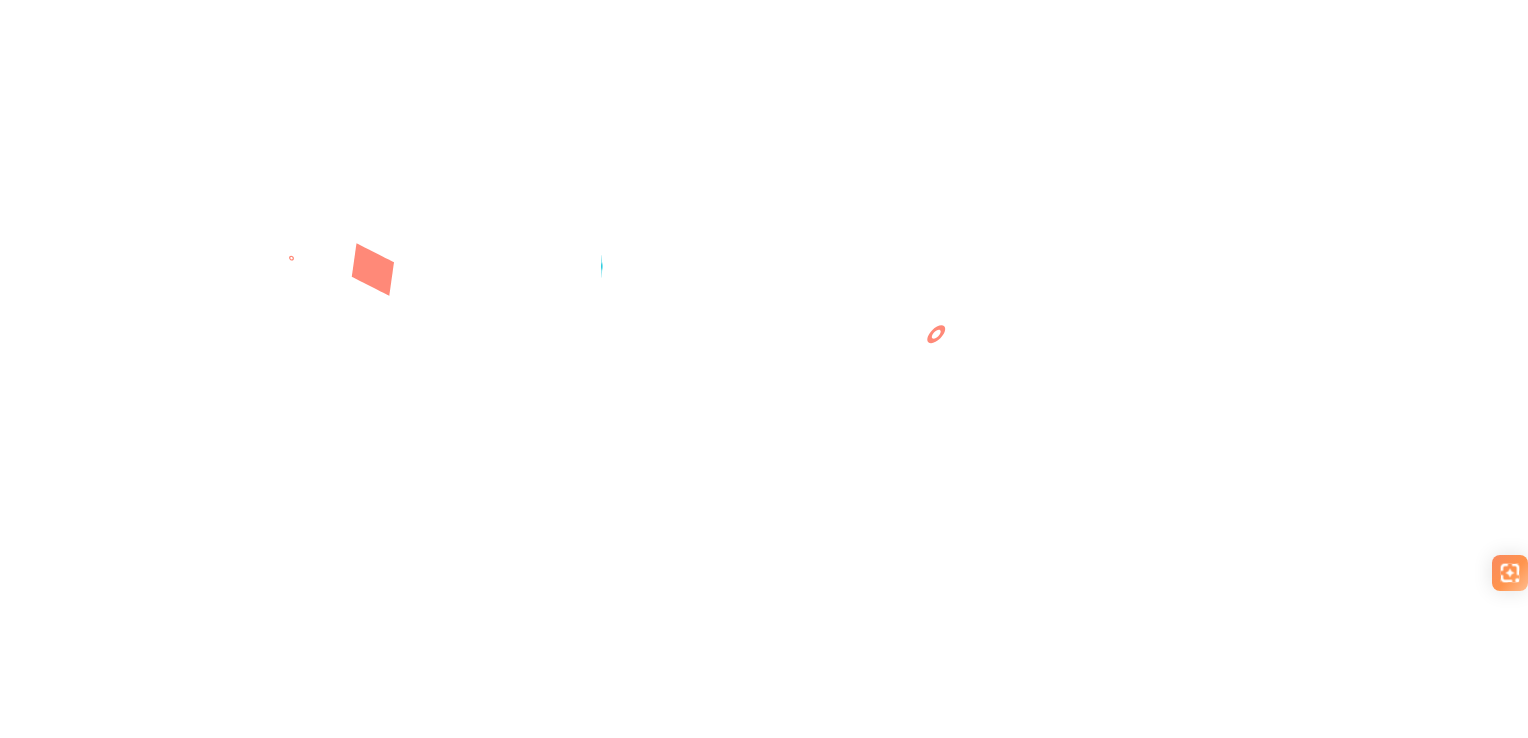 click on "arrow_right_alt" 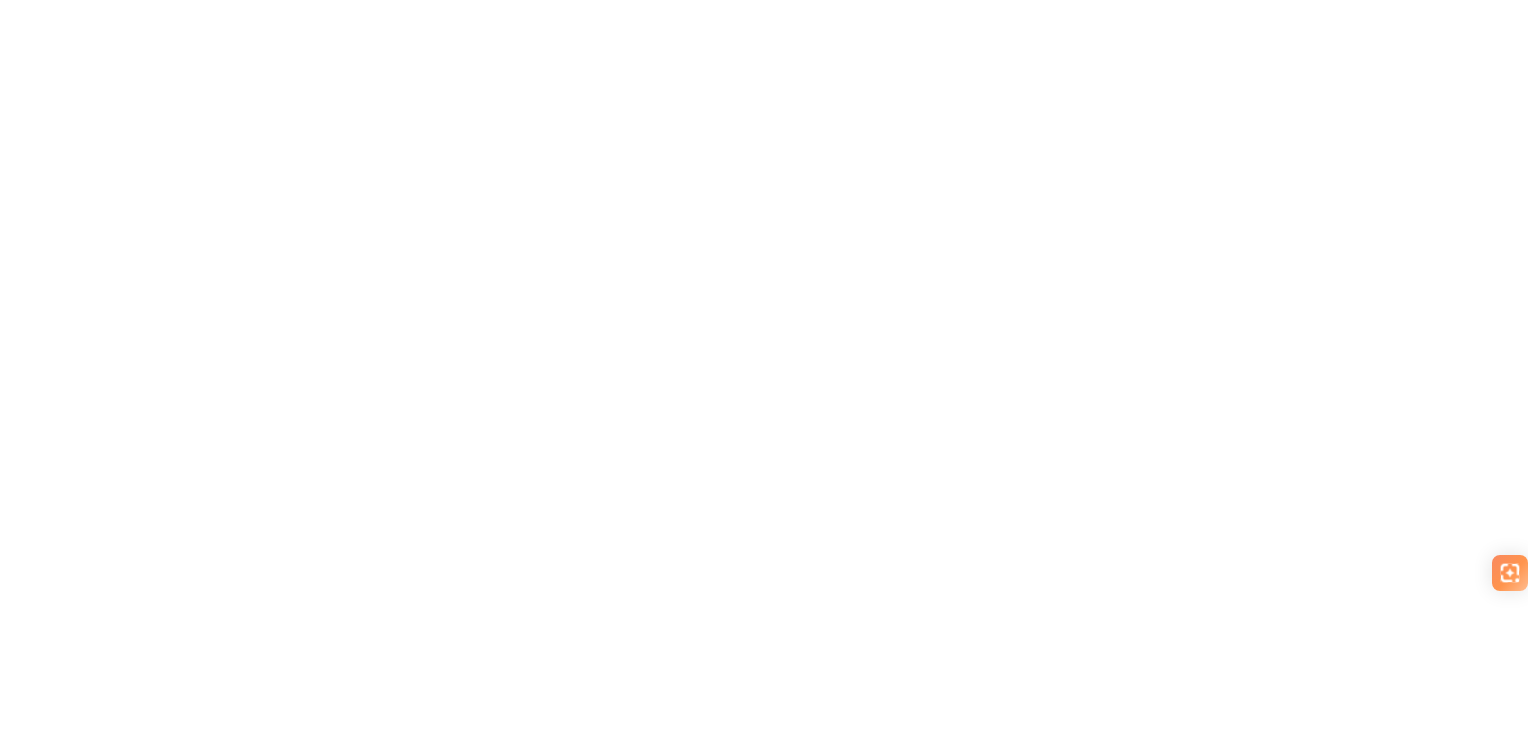 scroll, scrollTop: 0, scrollLeft: 0, axis: both 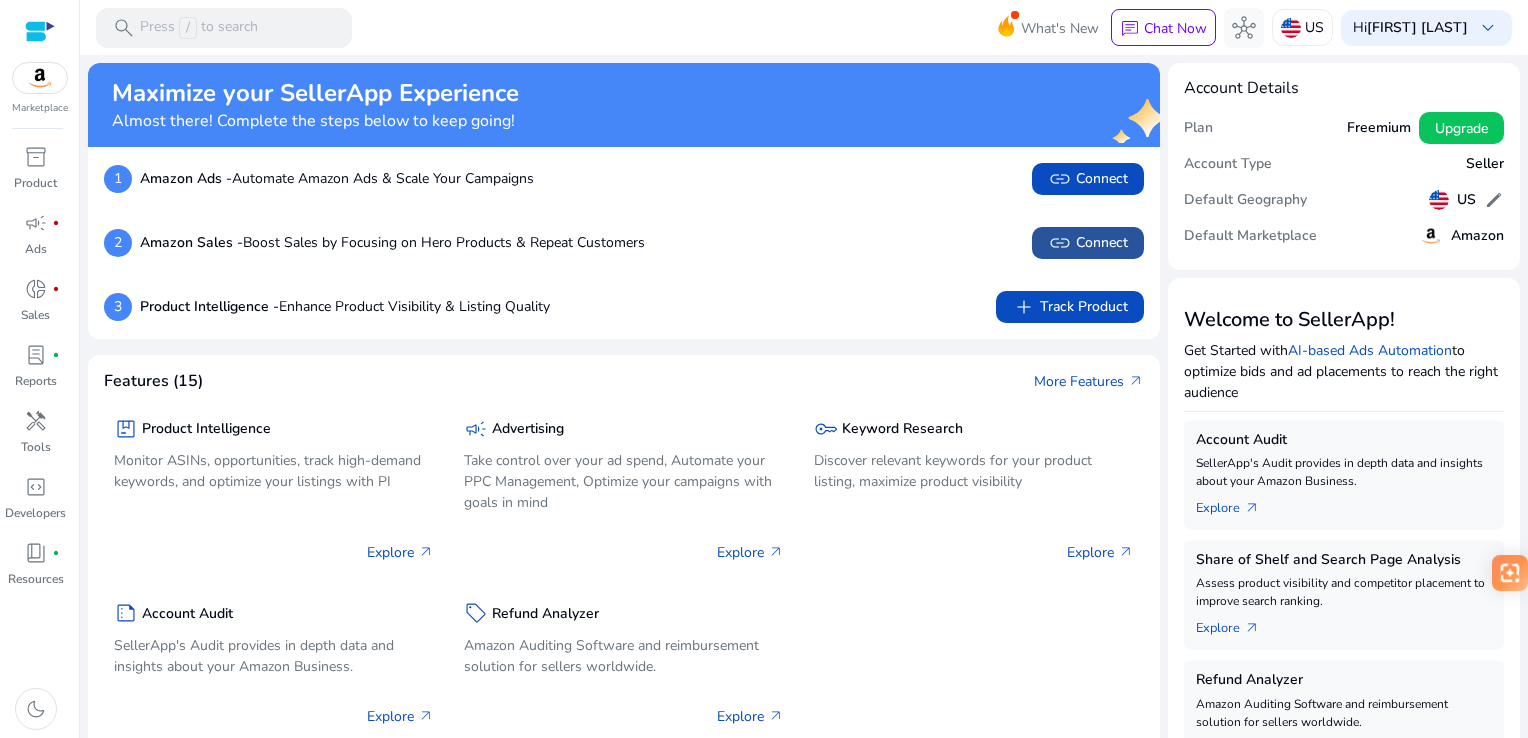 drag, startPoint x: 1074, startPoint y: 234, endPoint x: 1102, endPoint y: 234, distance: 28 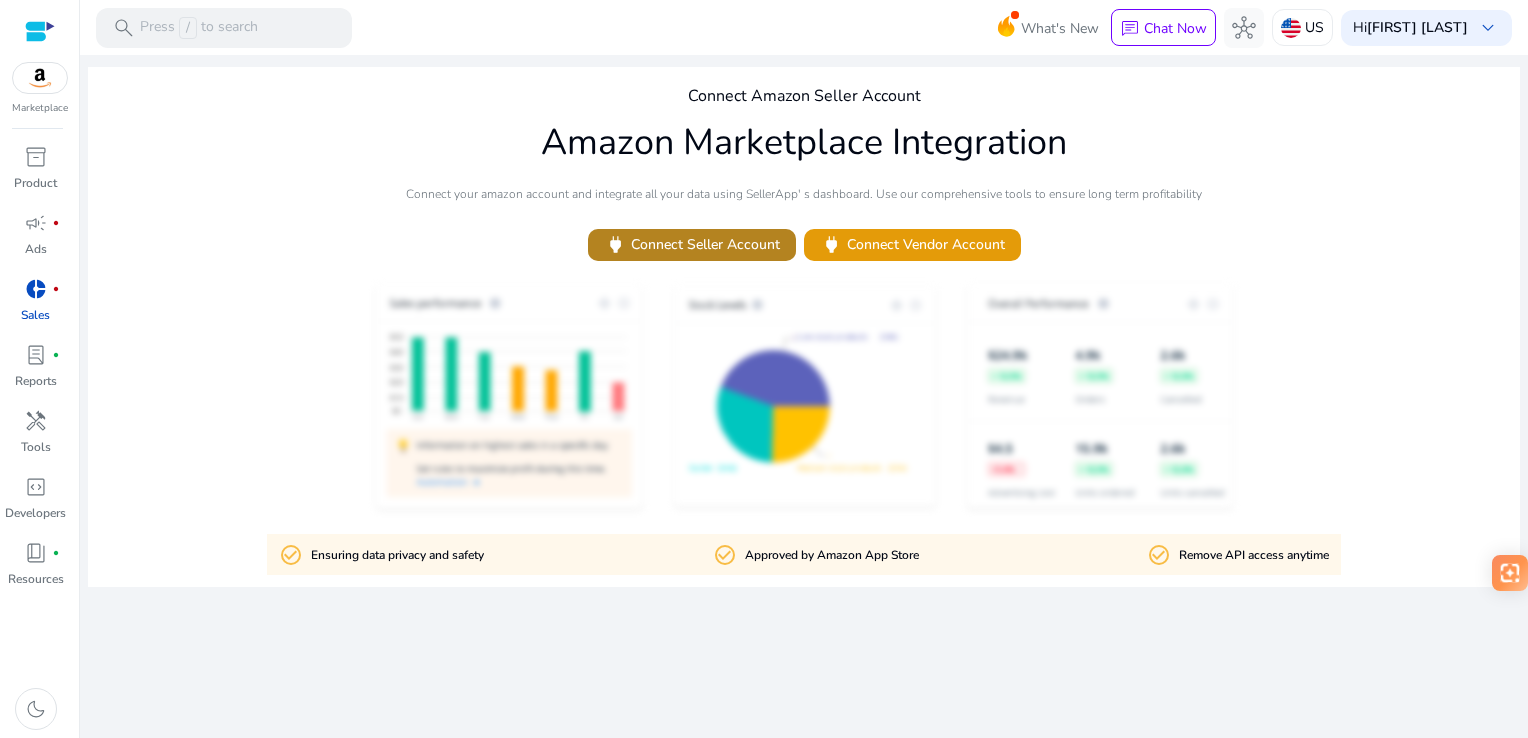 click on "power   Connect Seller Account" 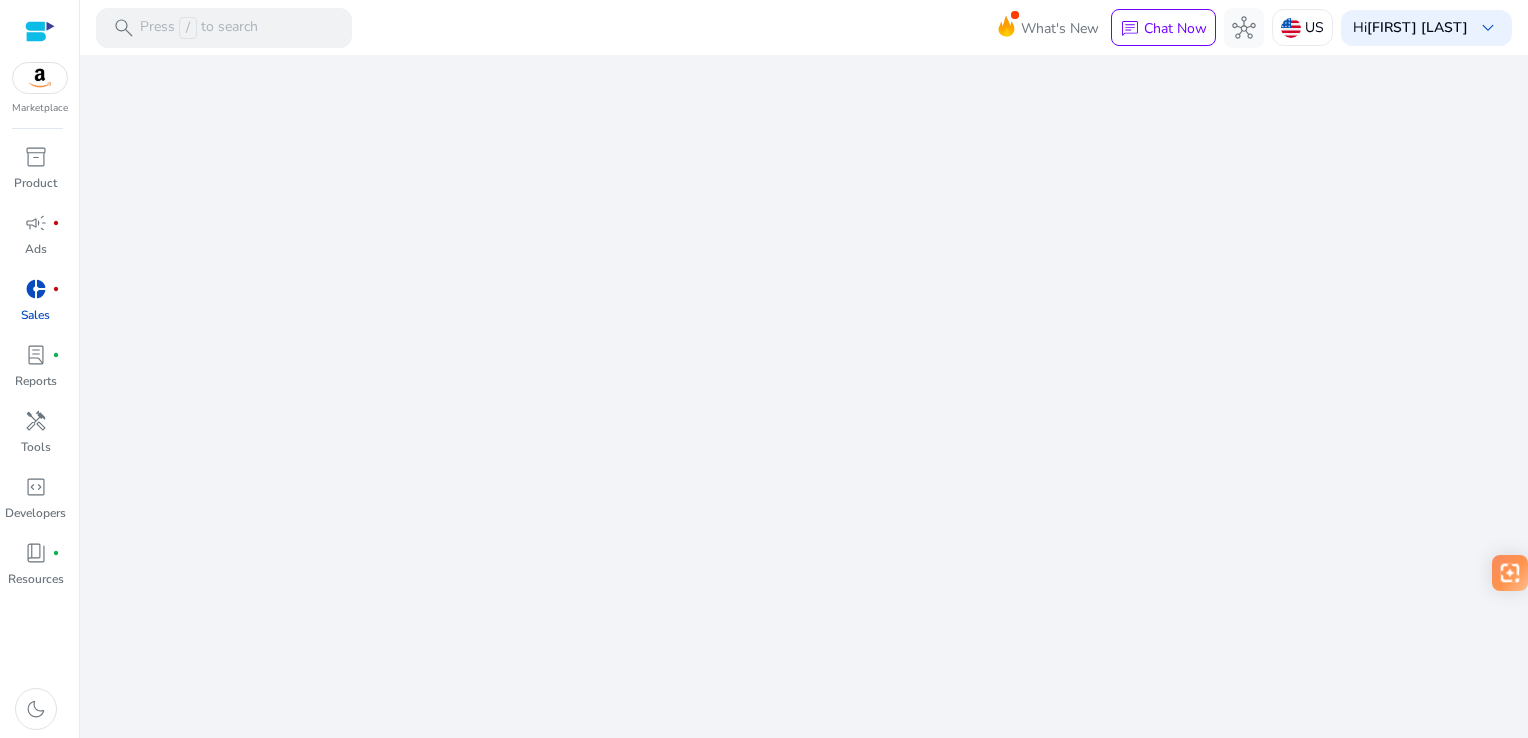 scroll, scrollTop: 0, scrollLeft: 0, axis: both 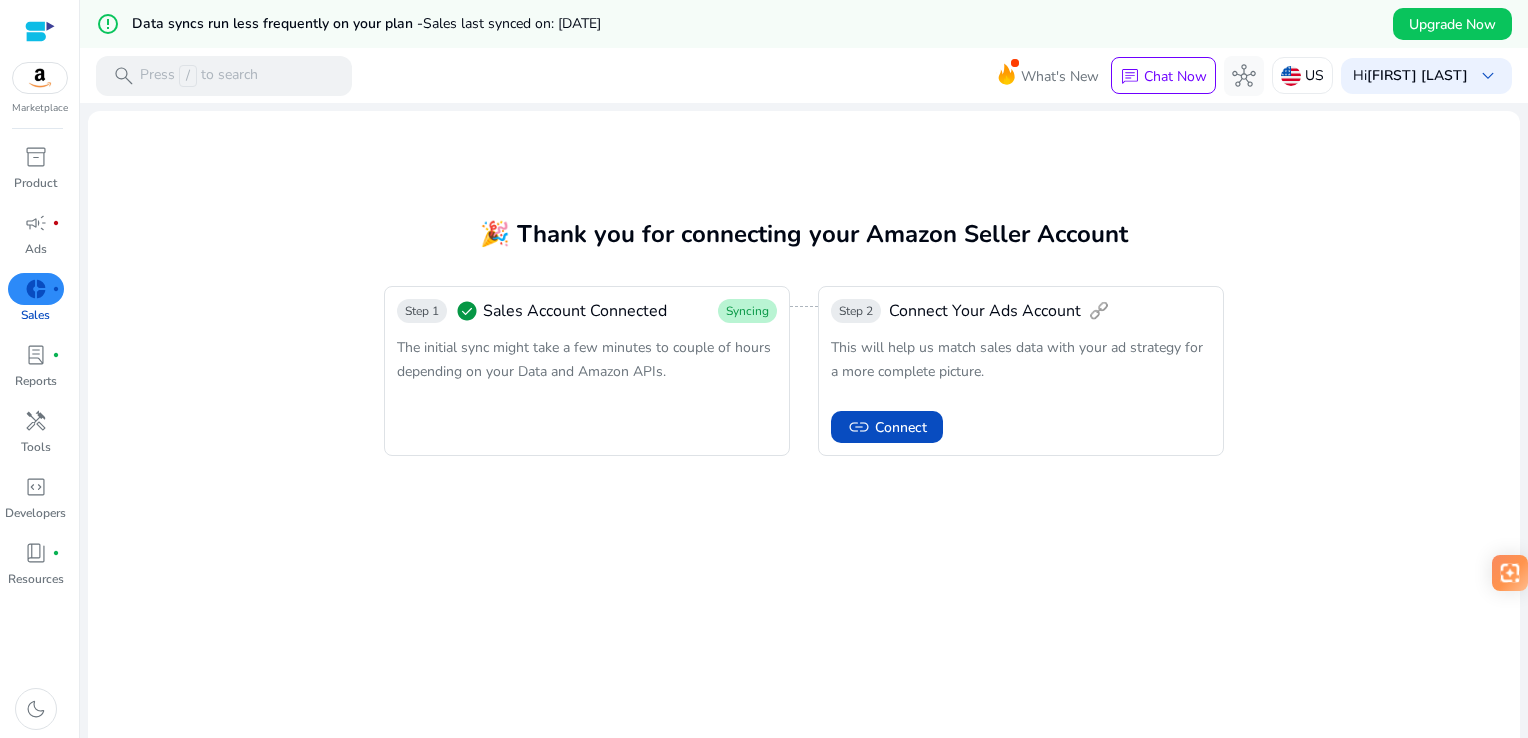 click on "donut_small" at bounding box center [36, 289] 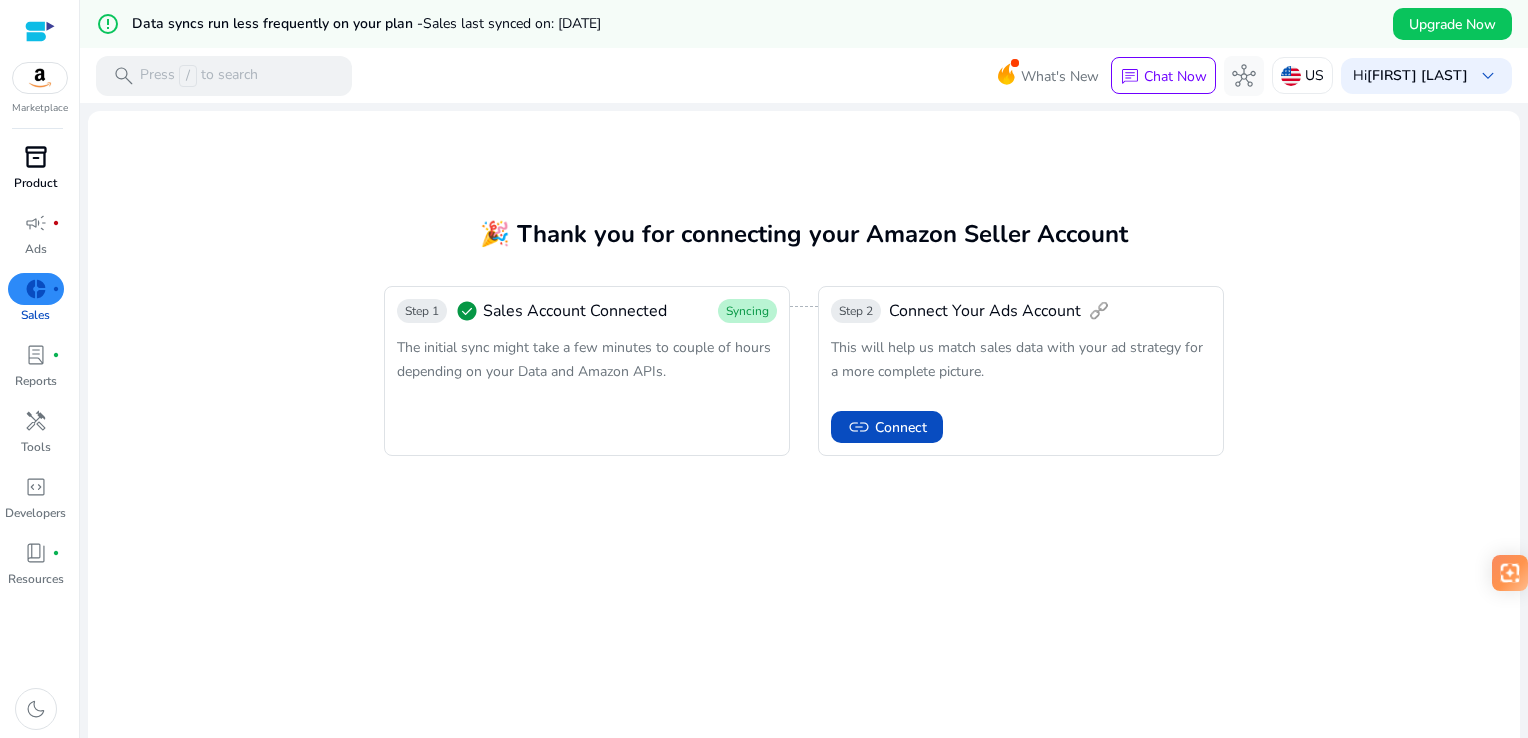 click on "inventory_2" at bounding box center (36, 157) 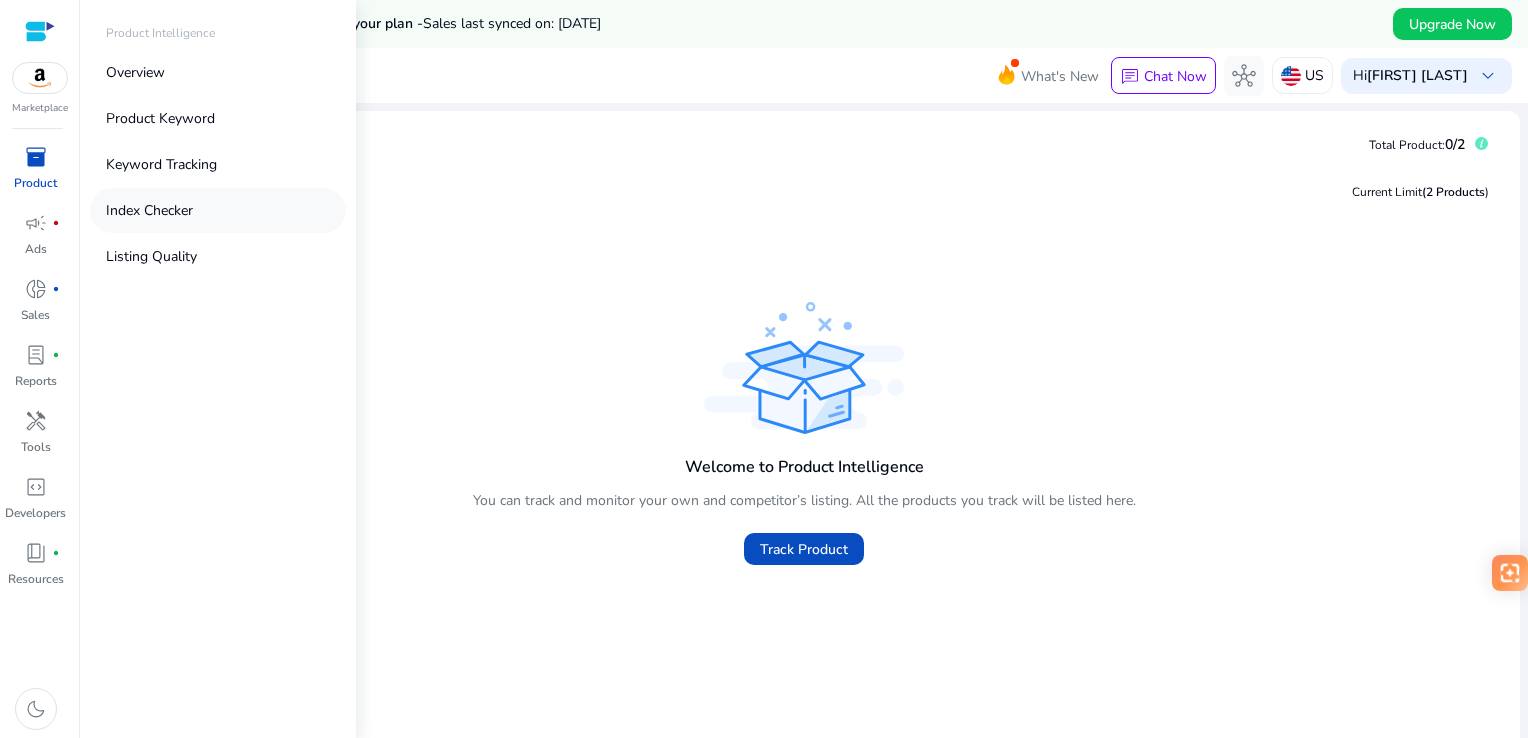 scroll, scrollTop: 0, scrollLeft: 0, axis: both 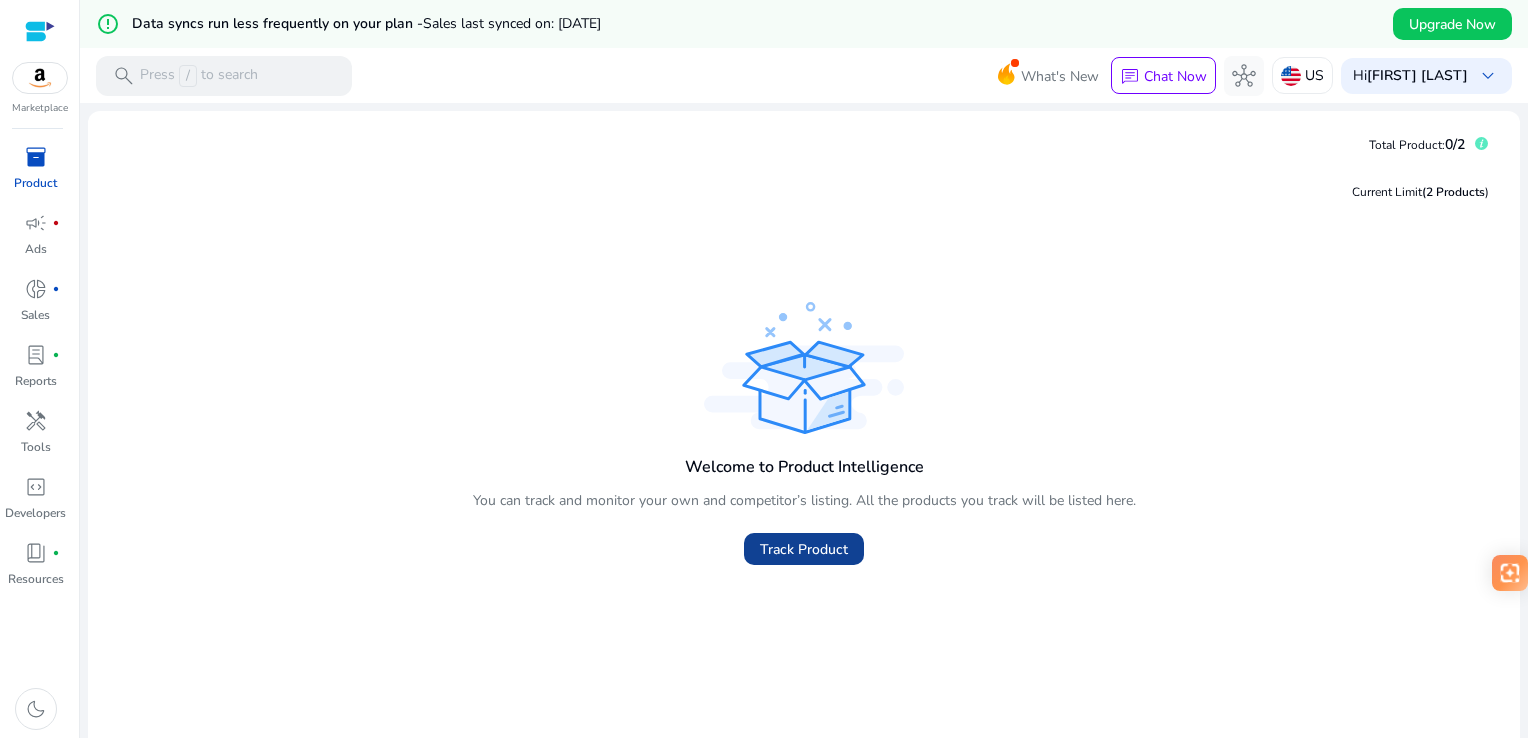 click on "Track Product" 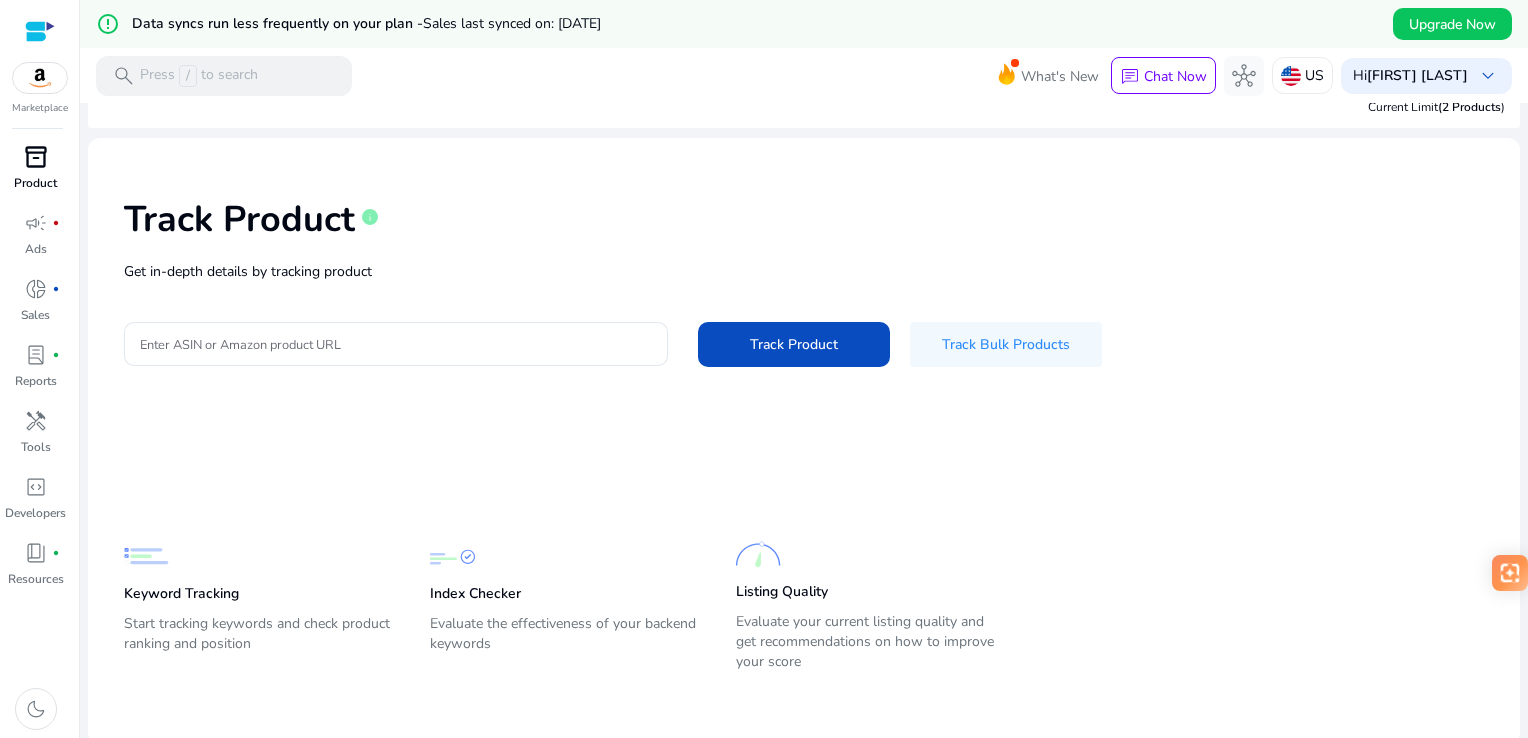 scroll, scrollTop: 0, scrollLeft: 0, axis: both 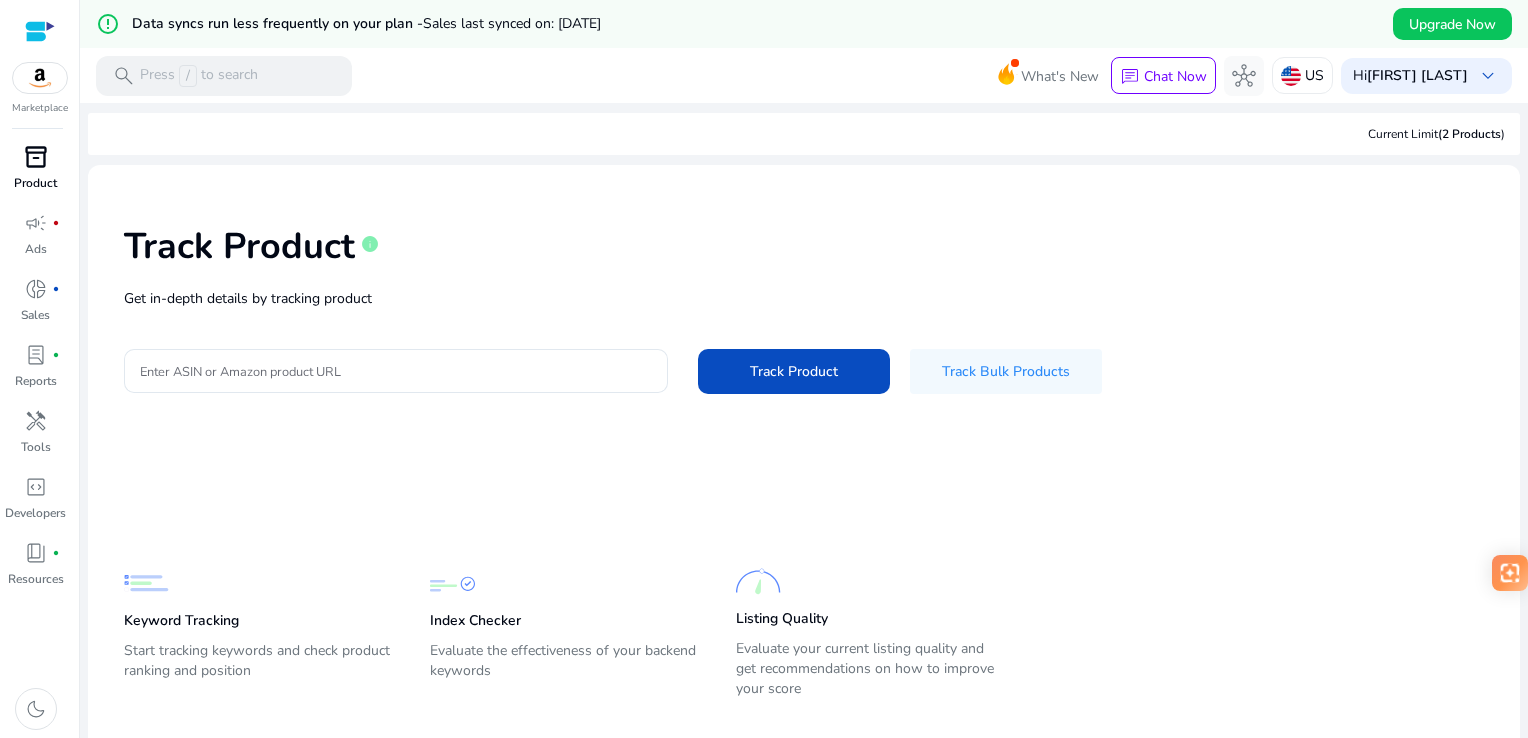 click on "Track Product   info   Get in-depth details by tracking product  Enter ASIN or Amazon product URL  Track Product   Track Bulk Products" 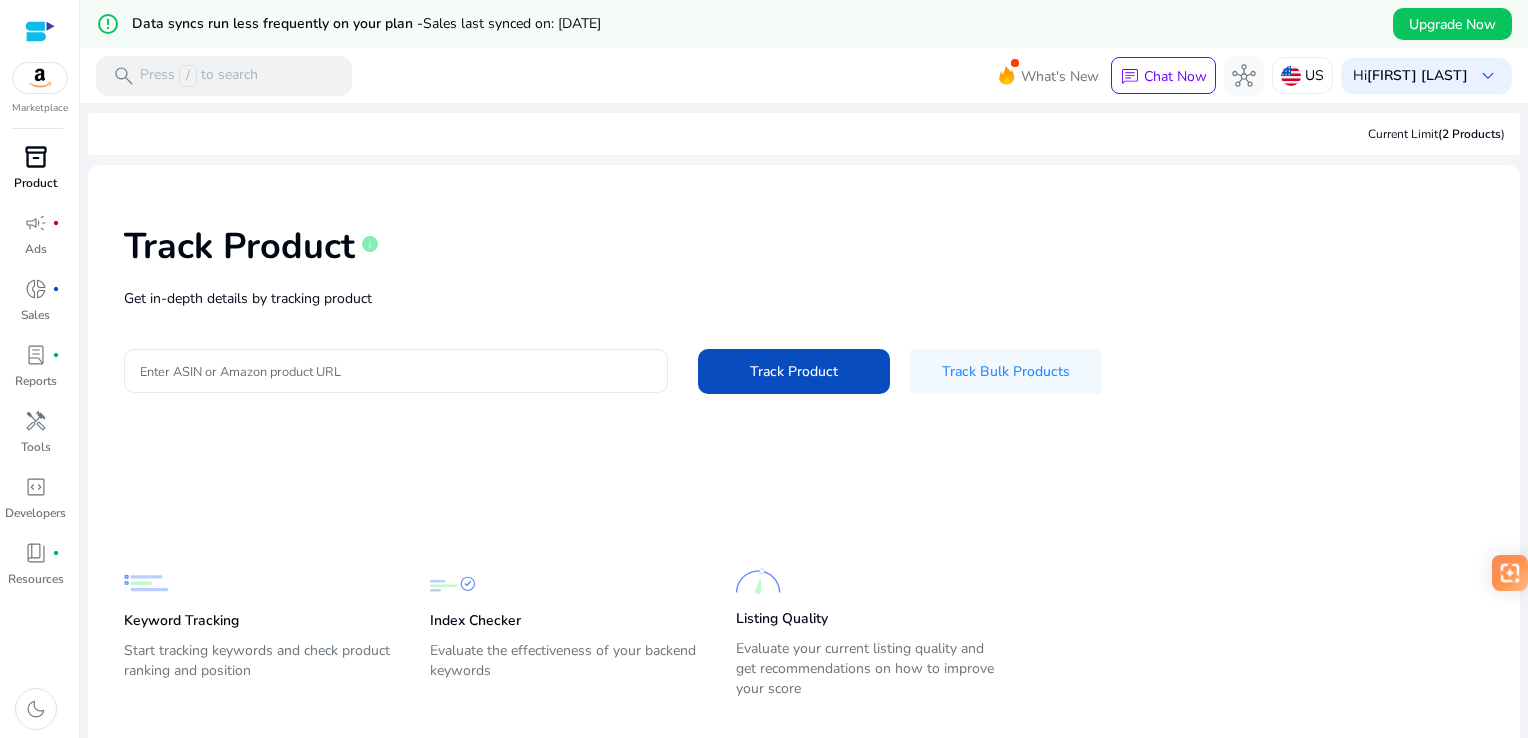 click 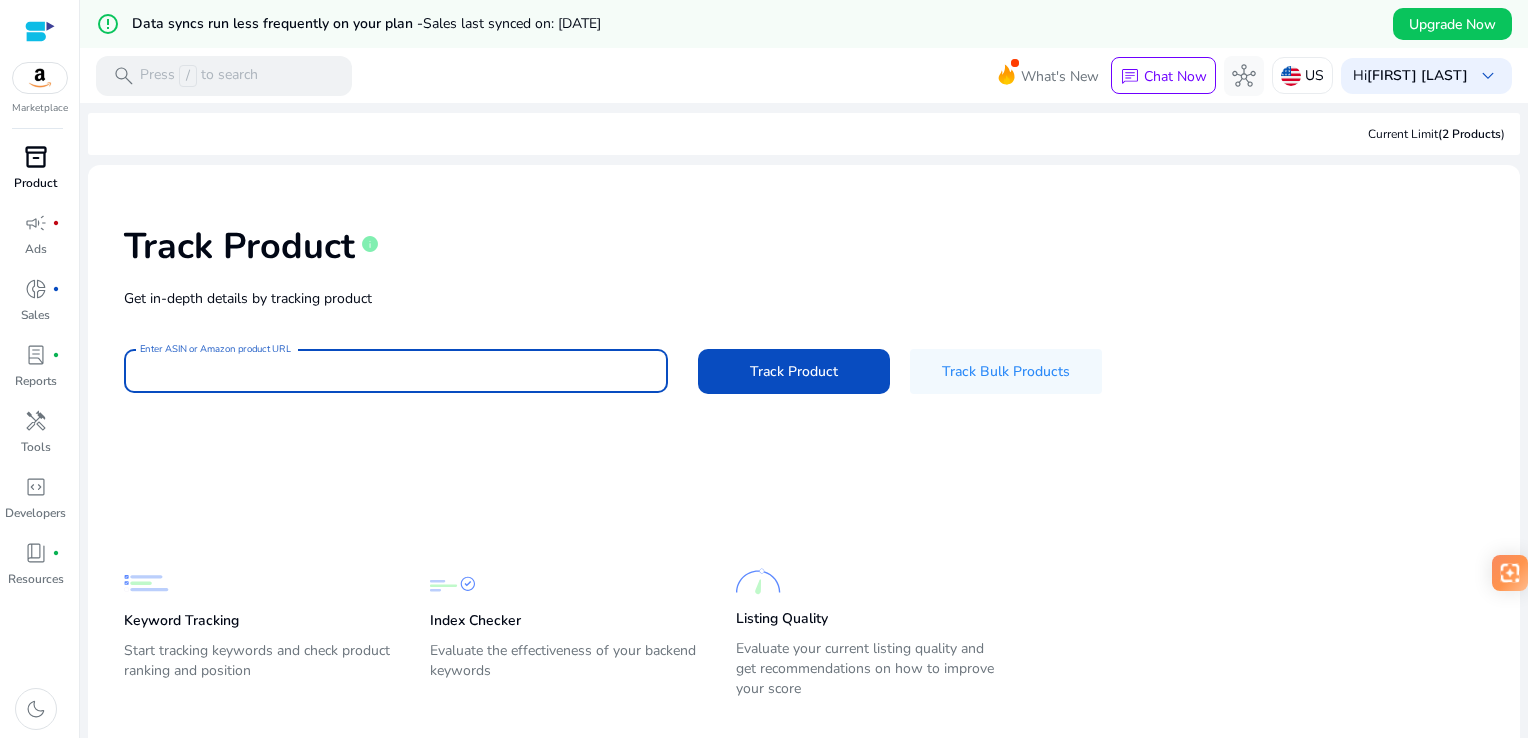 paste on "**********" 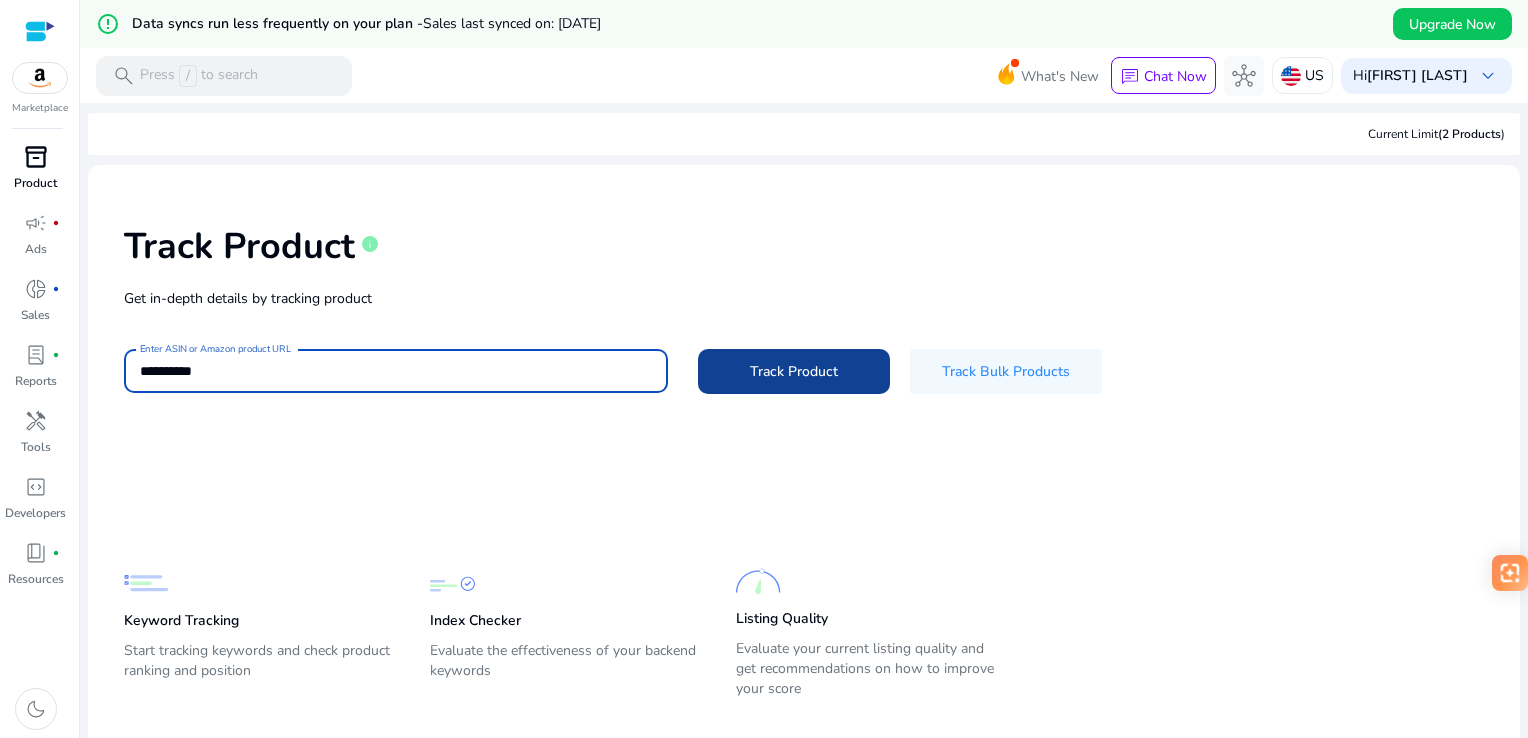 type on "**********" 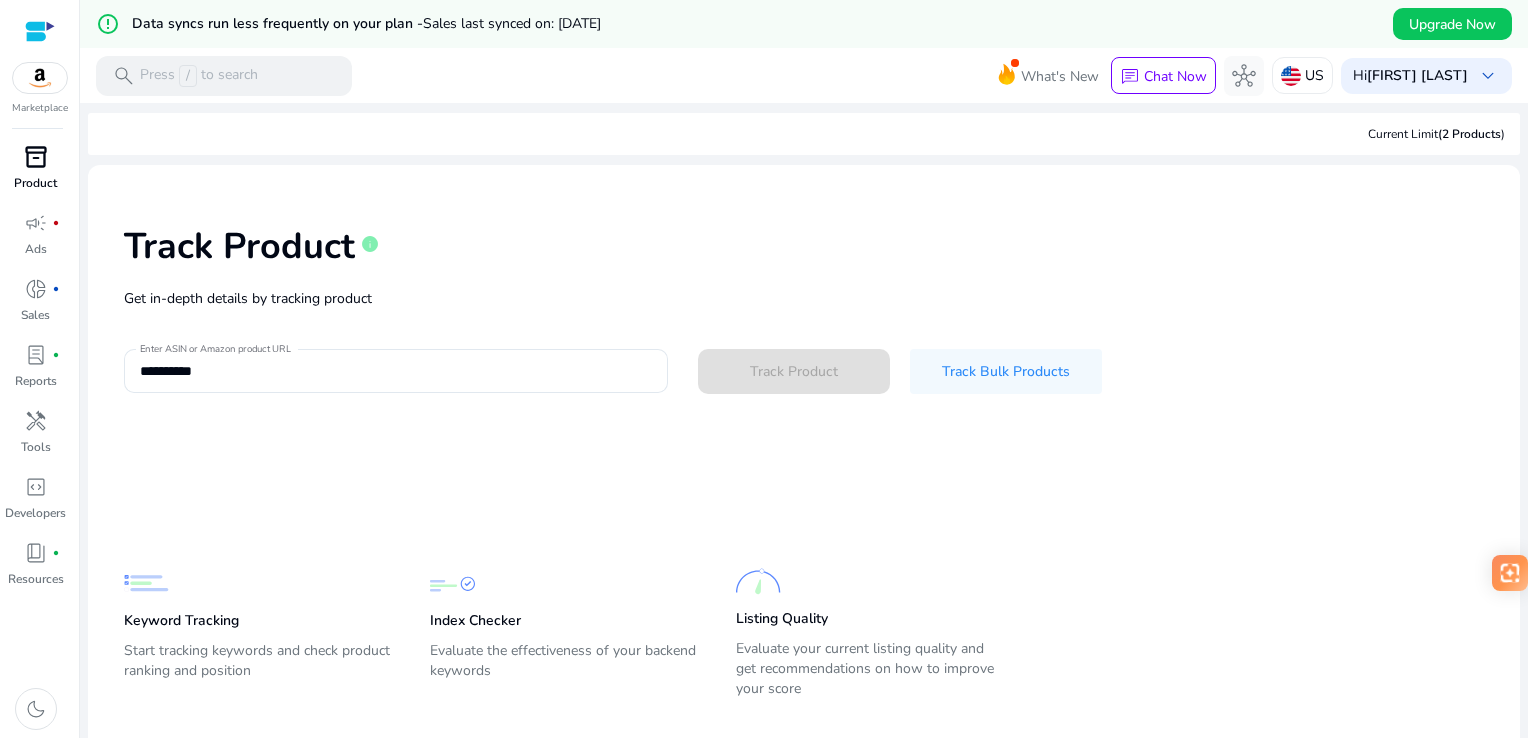 type 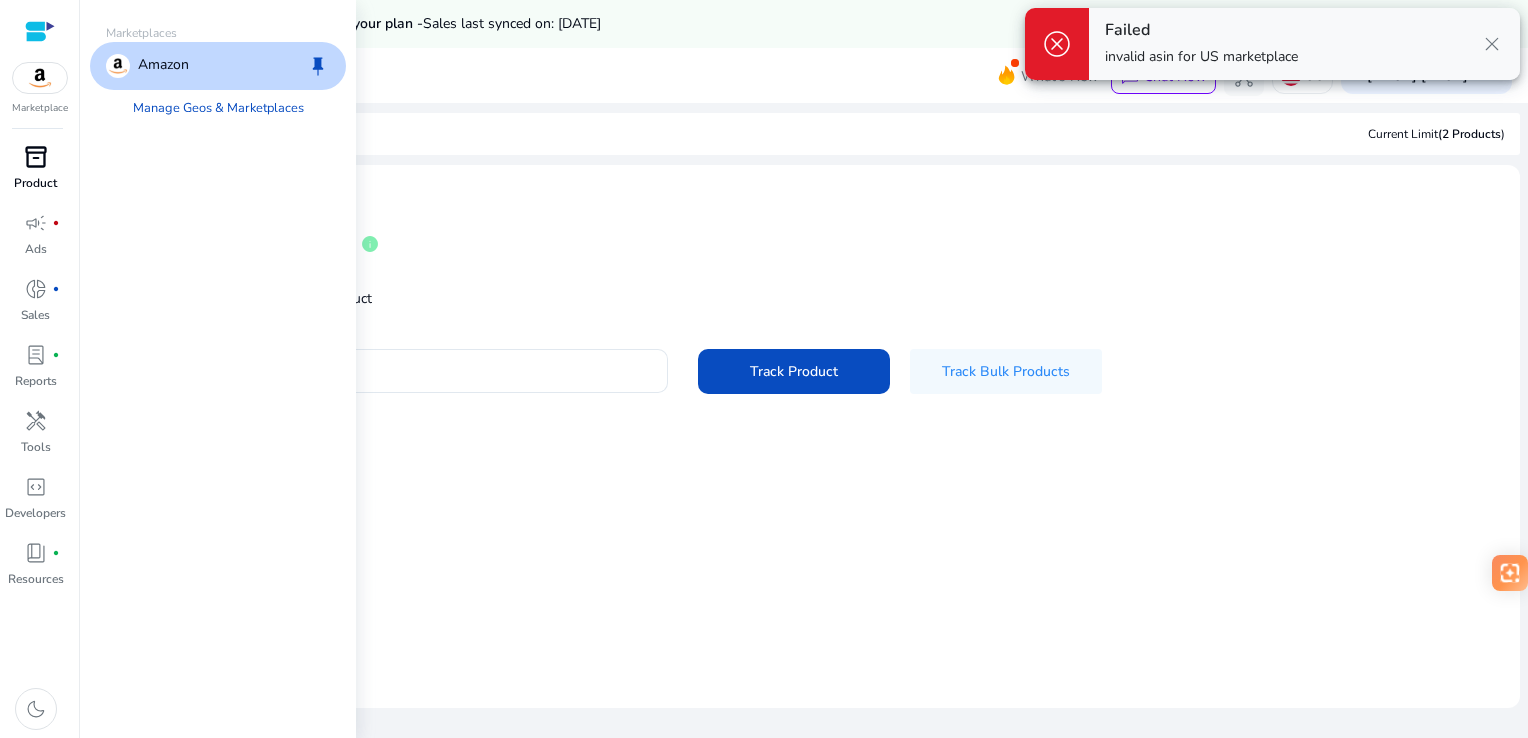 click at bounding box center (40, 78) 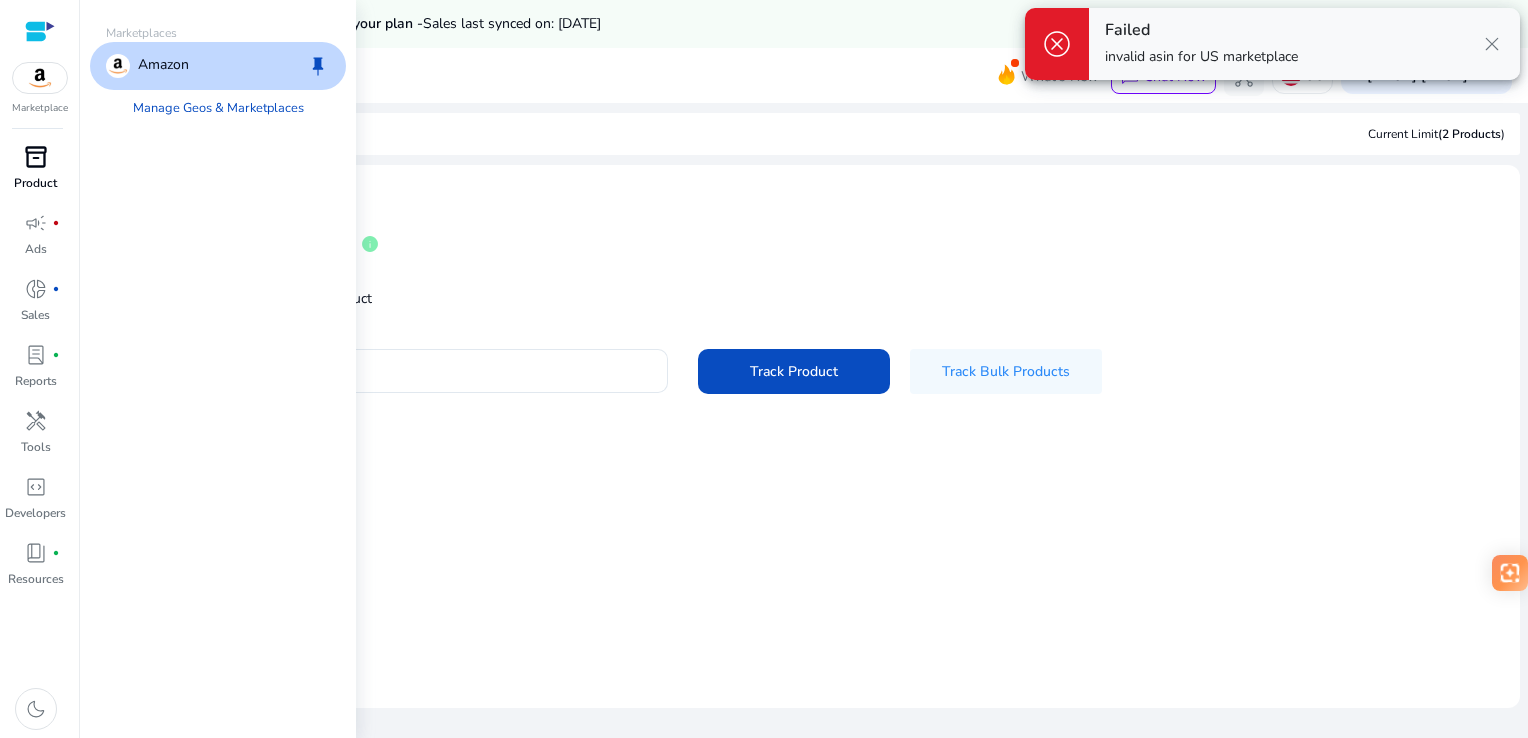 click on "Amazon   keep" at bounding box center [218, 66] 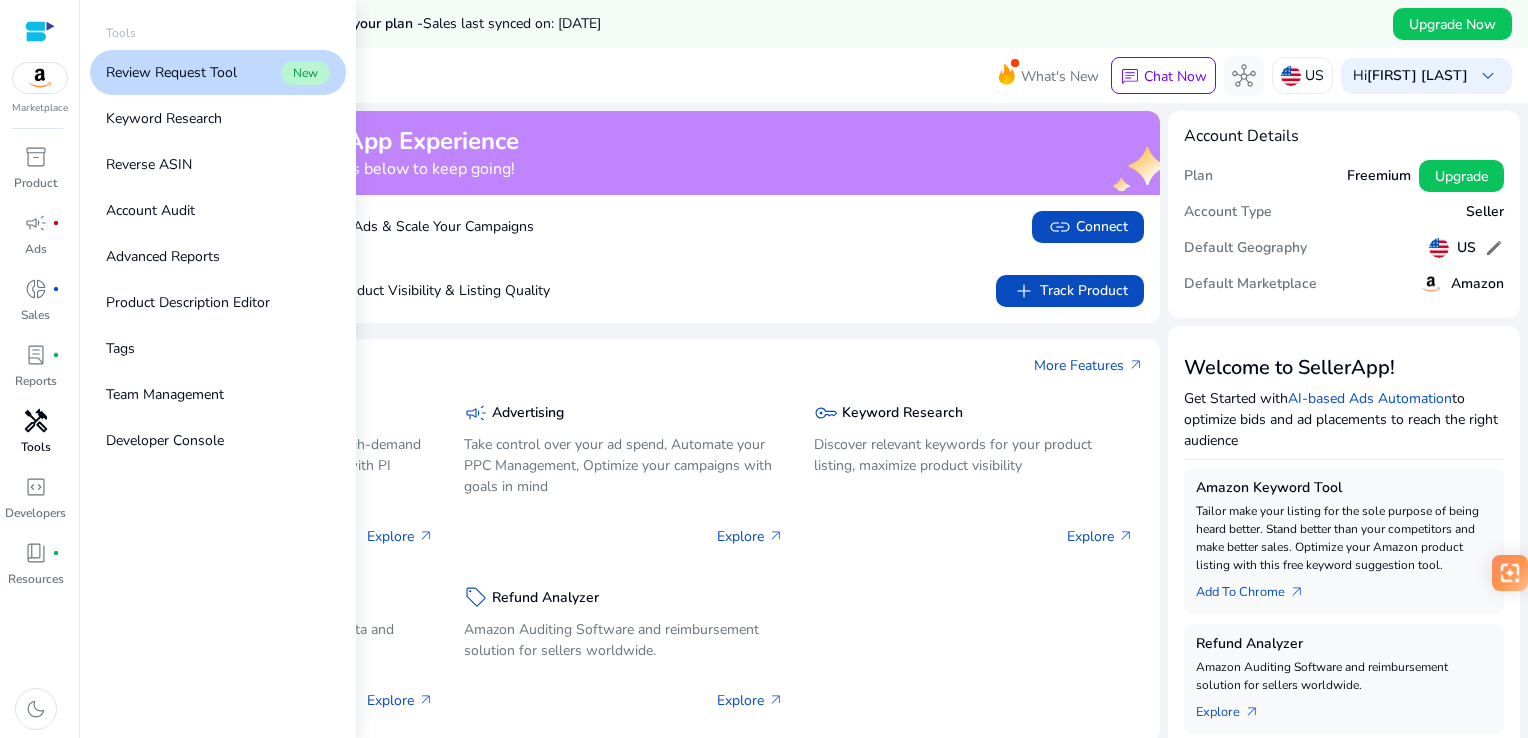 click on "handyman" at bounding box center [36, 421] 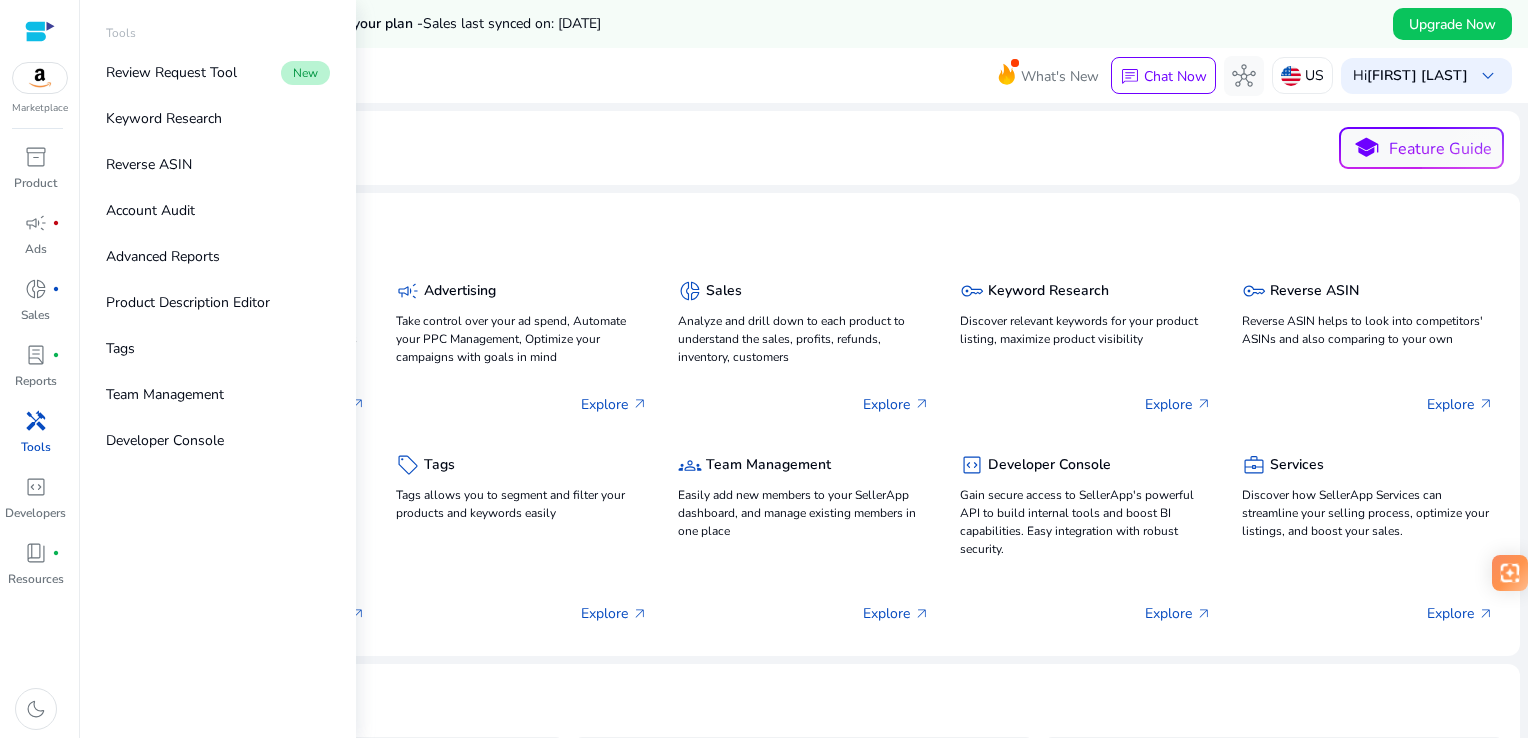click on "handyman" at bounding box center [36, 421] 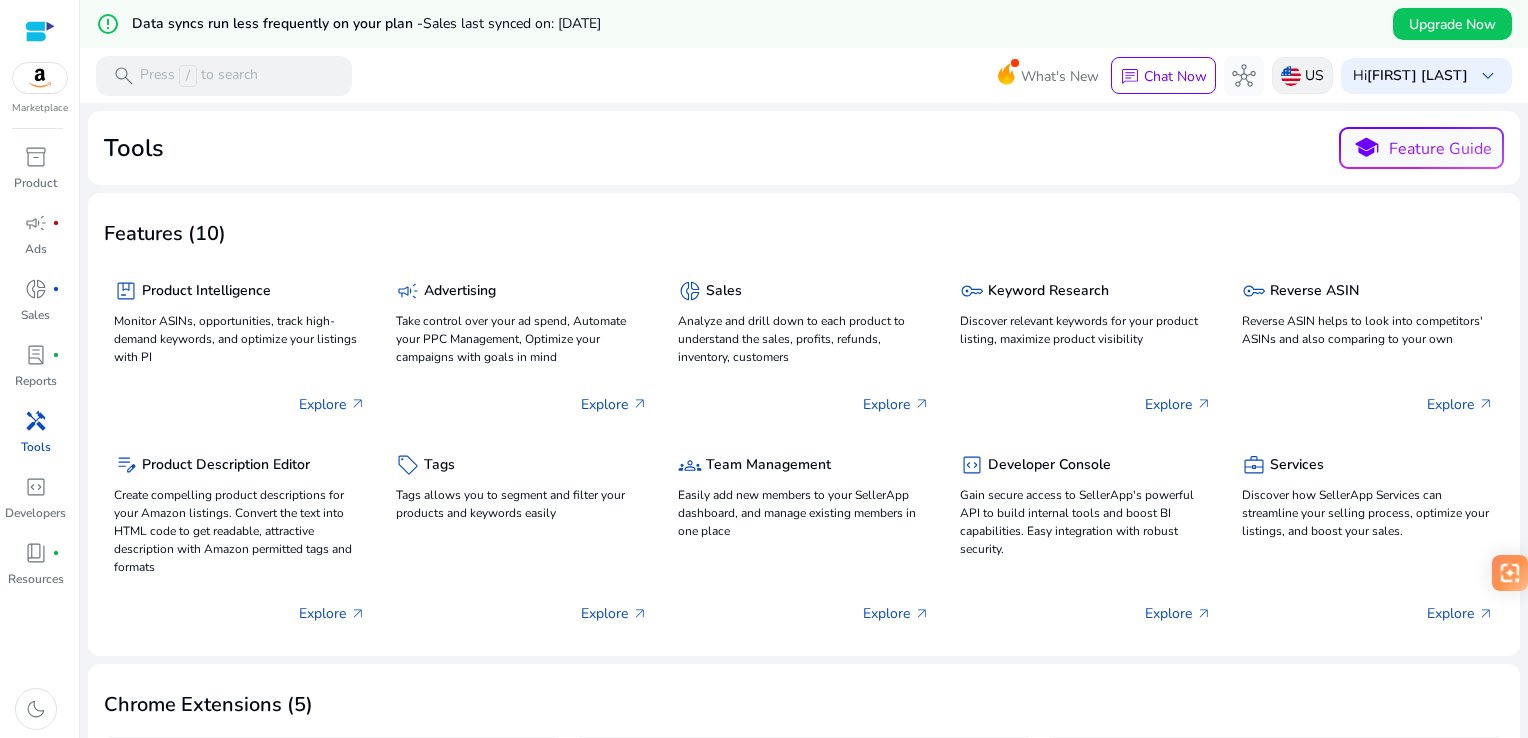 click on "US" at bounding box center [1314, 75] 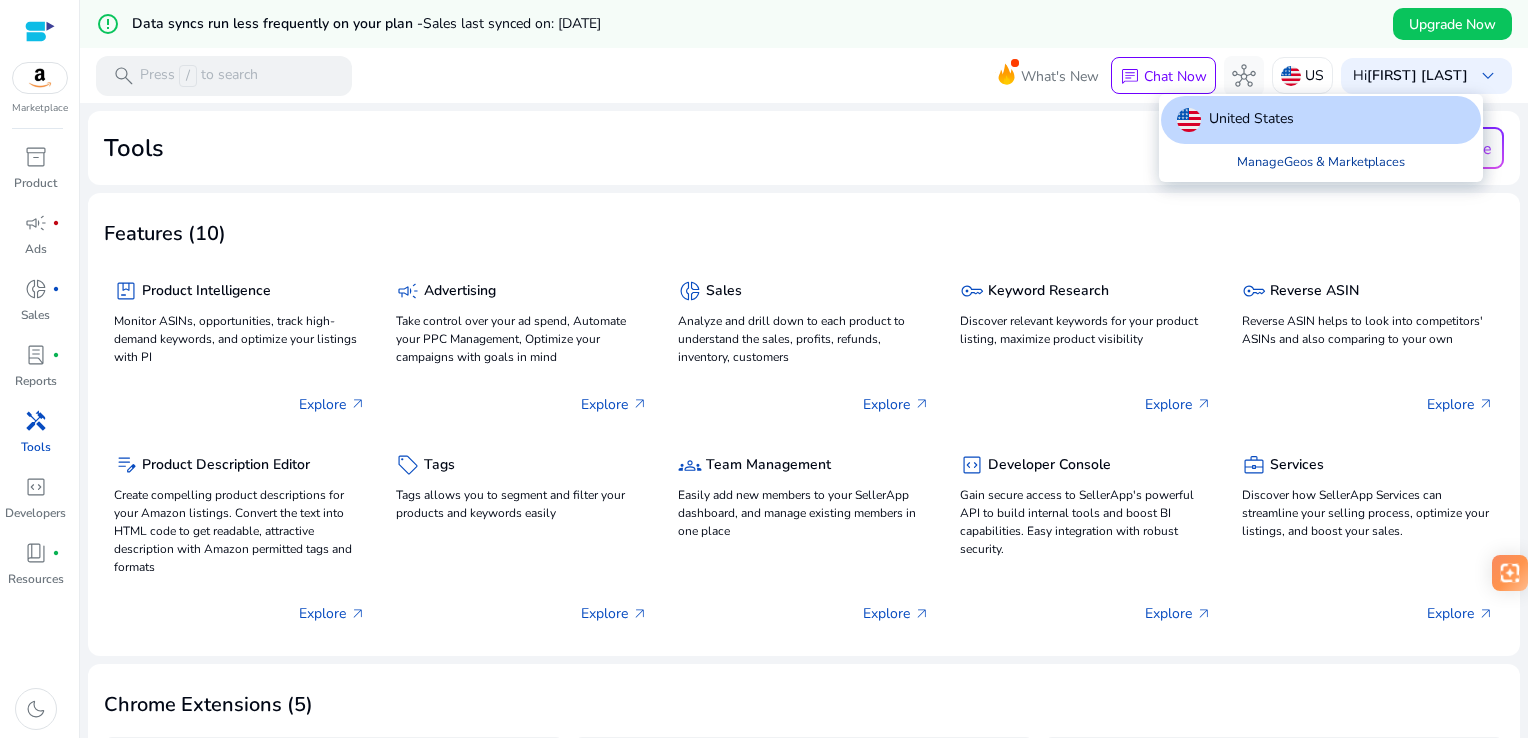 click on "Manage   Geos & Marketplaces" at bounding box center [1321, 162] 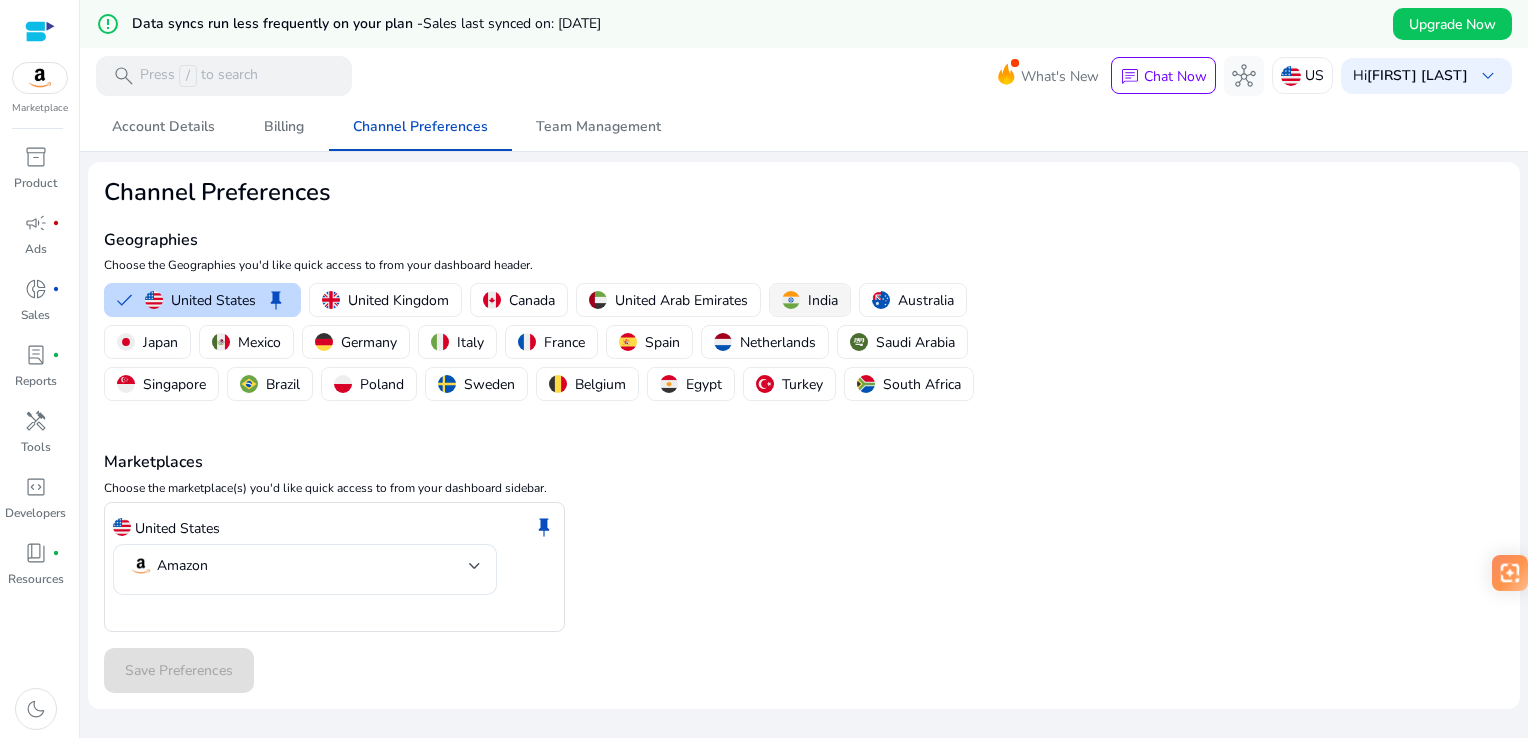 click on "India" at bounding box center (810, 300) 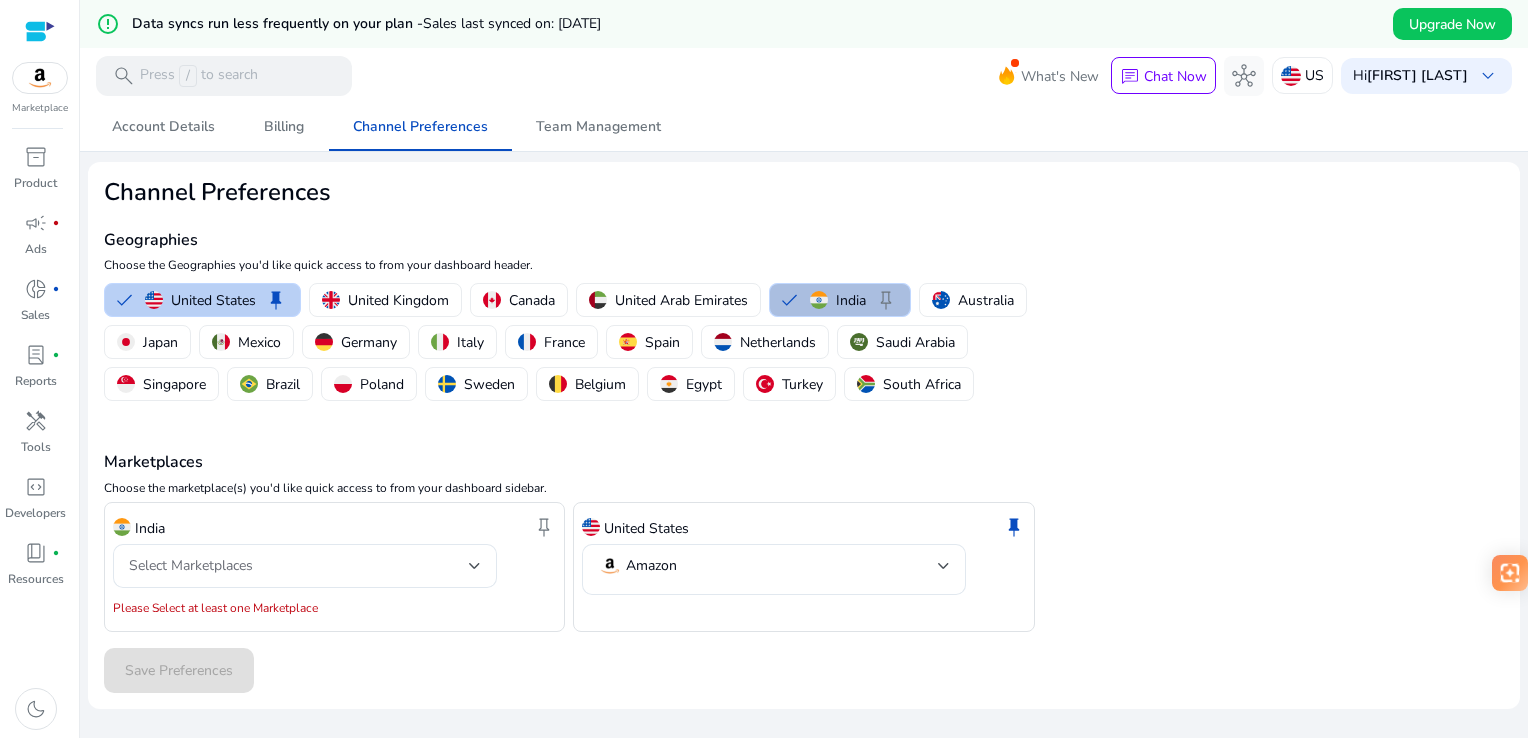click on "United States" at bounding box center (213, 300) 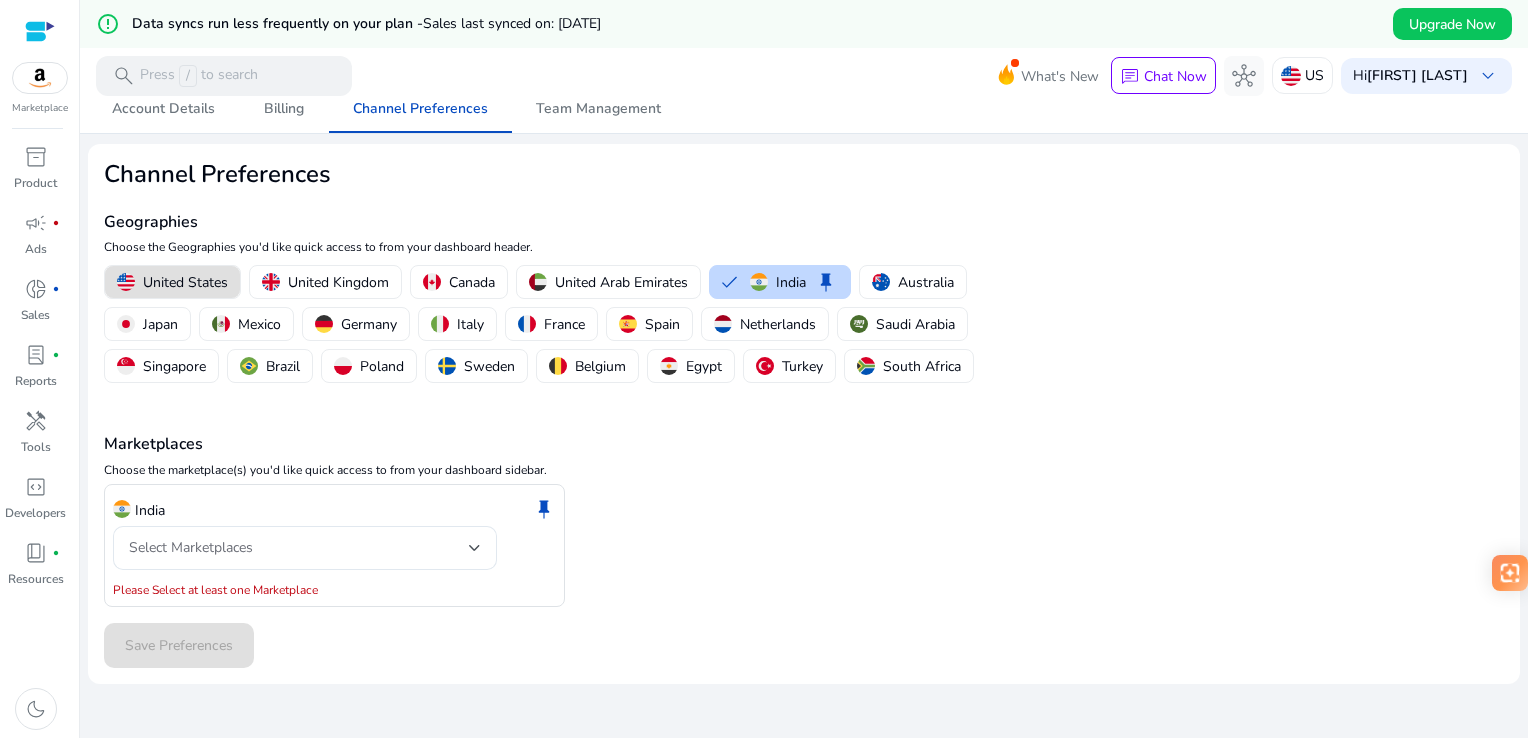 scroll, scrollTop: 48, scrollLeft: 0, axis: vertical 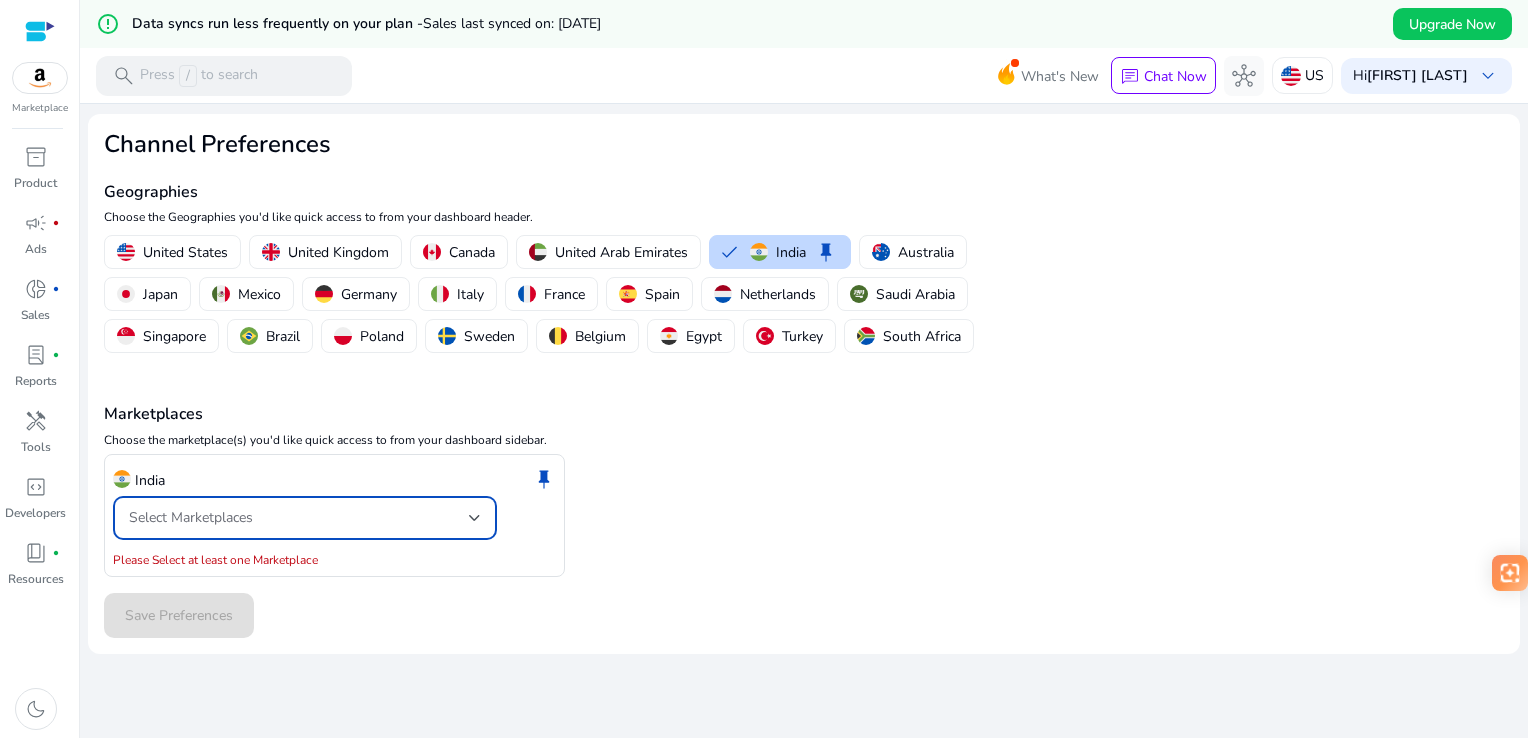 click on "Select Marketplaces" at bounding box center (299, 518) 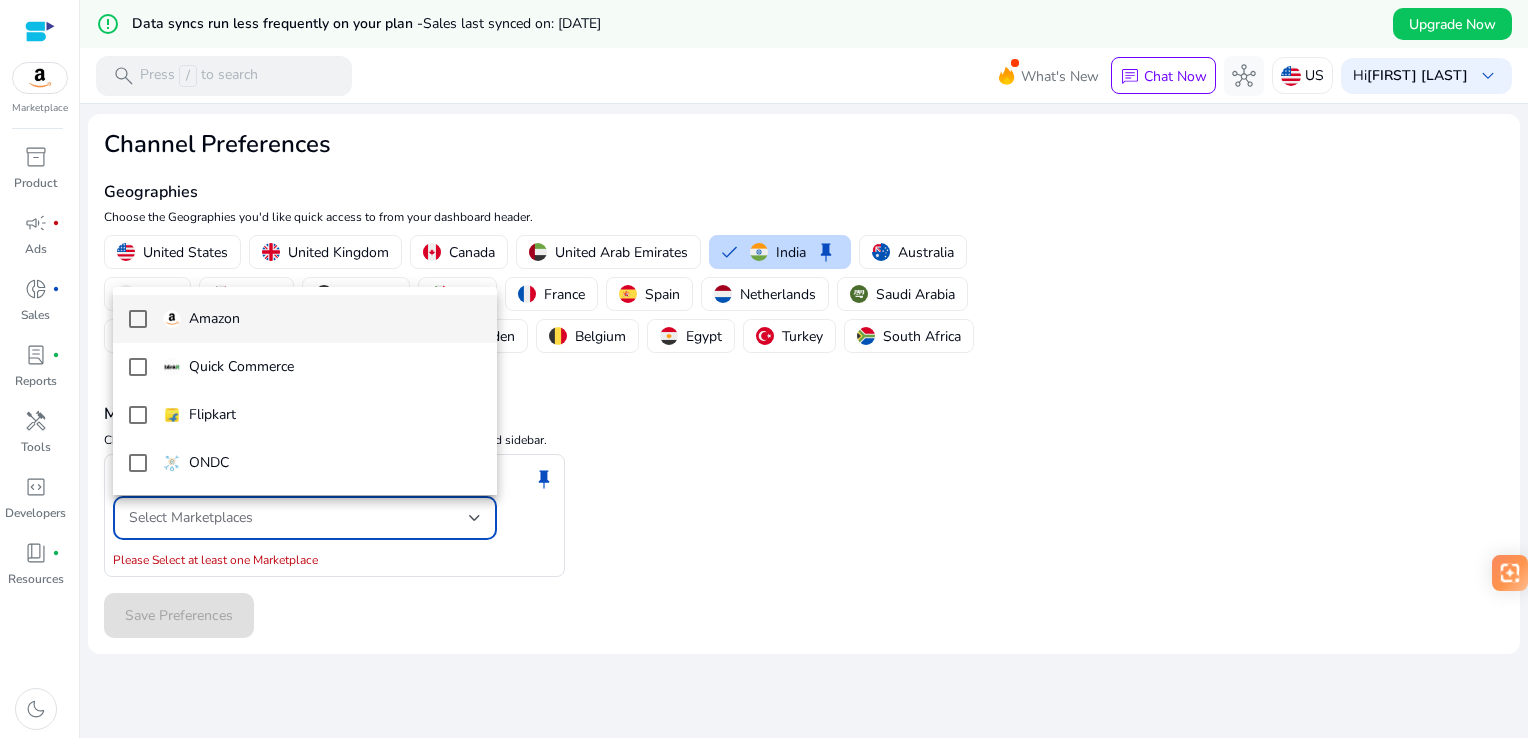 click on "Amazon" at bounding box center [201, 319] 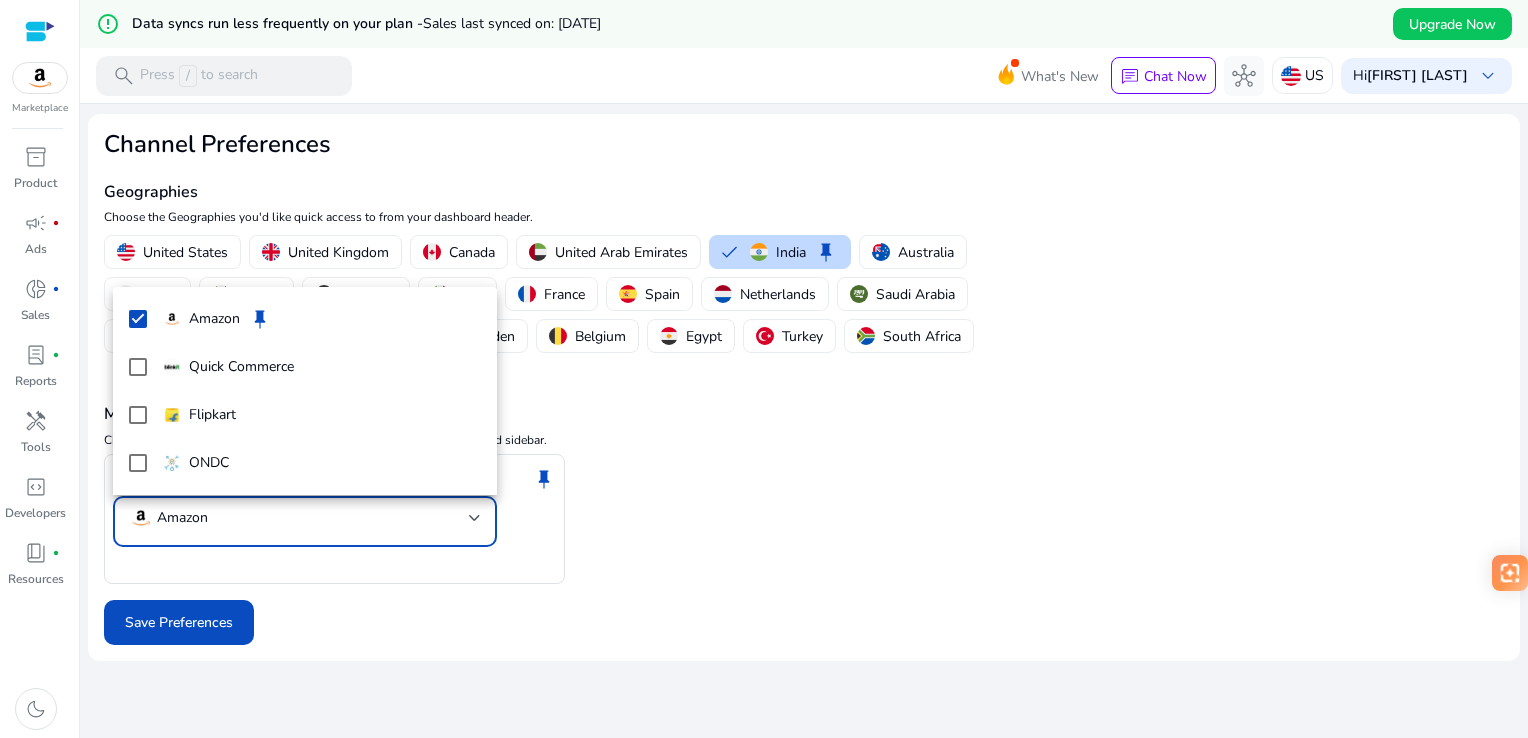 click at bounding box center (764, 369) 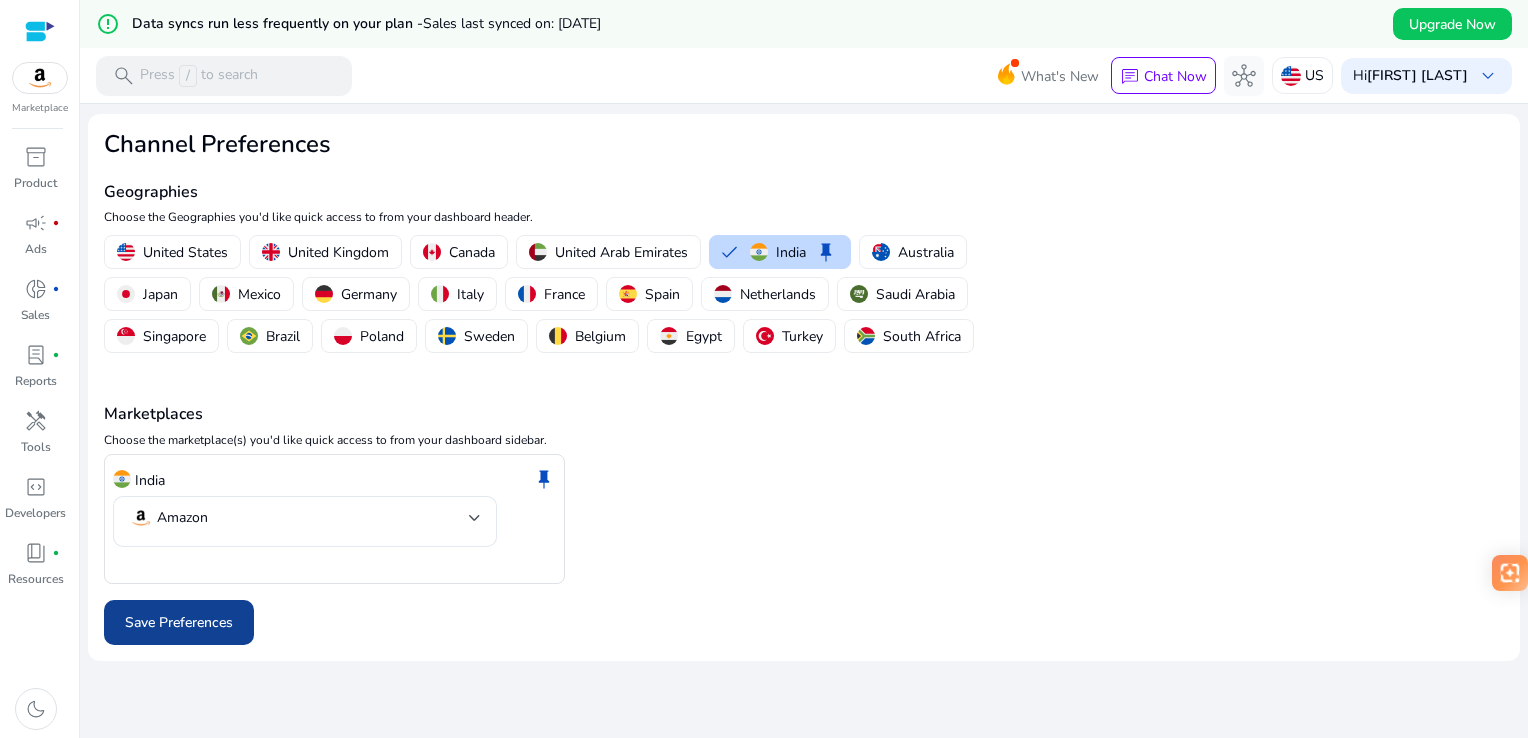 click on "Save Preferences" 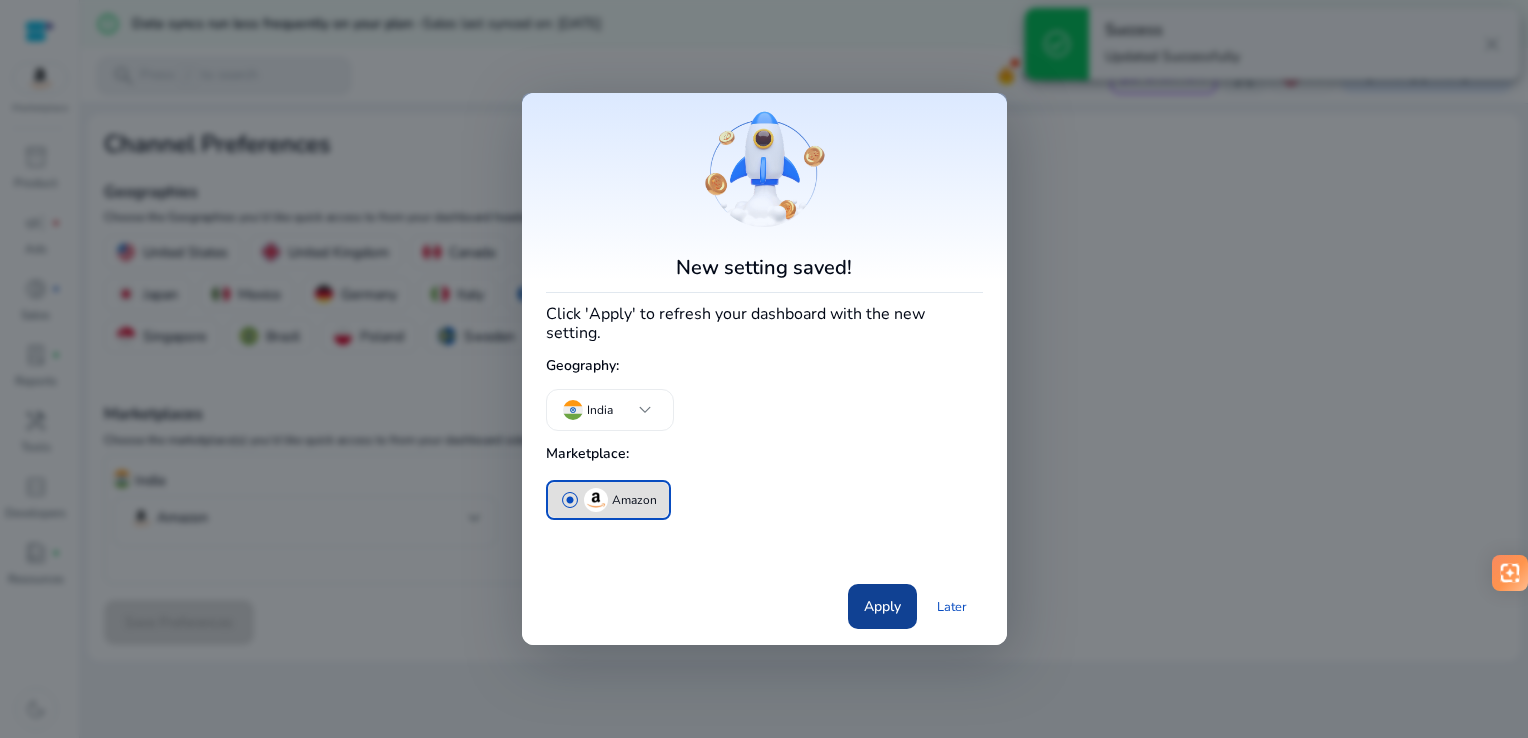 click on "Apply" at bounding box center [882, 606] 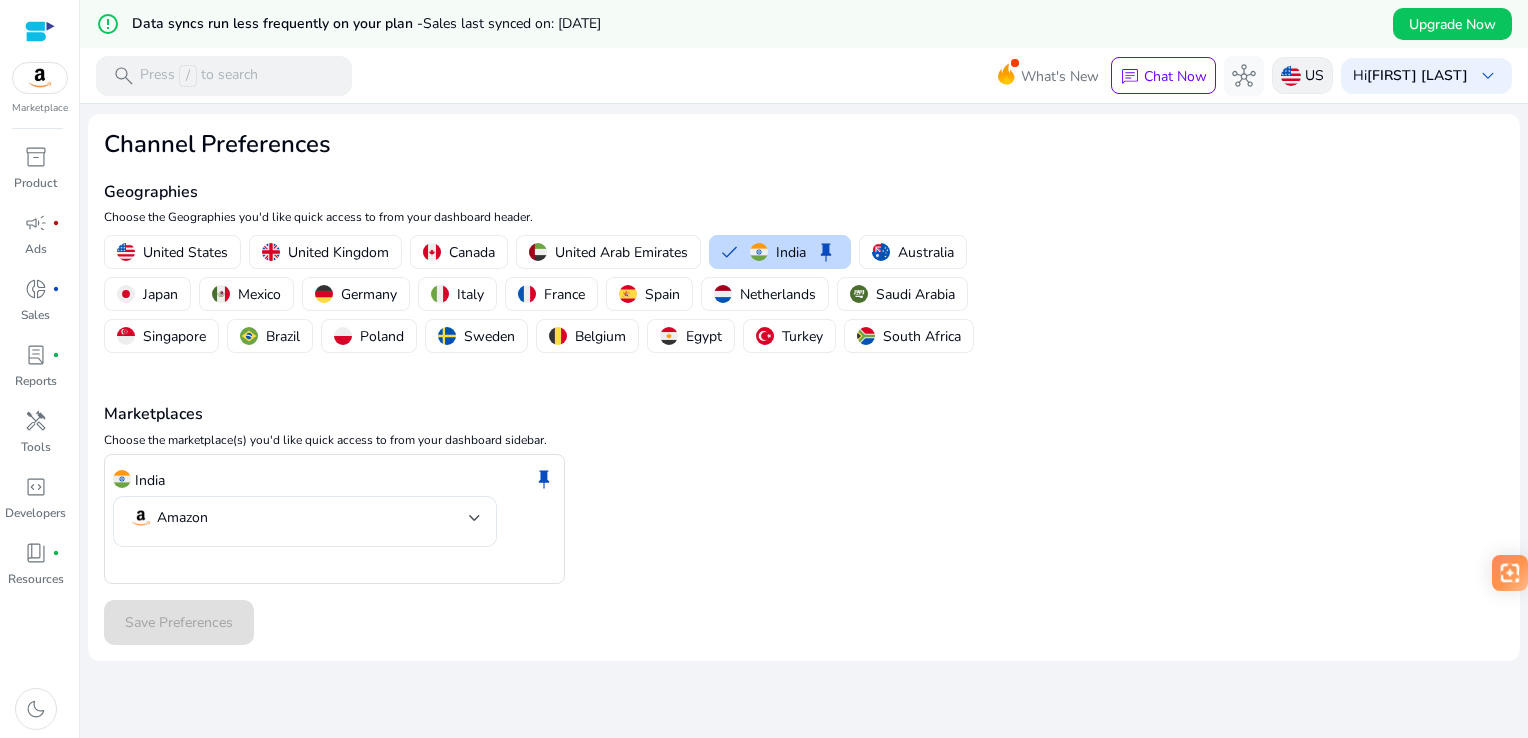 click at bounding box center [1291, 76] 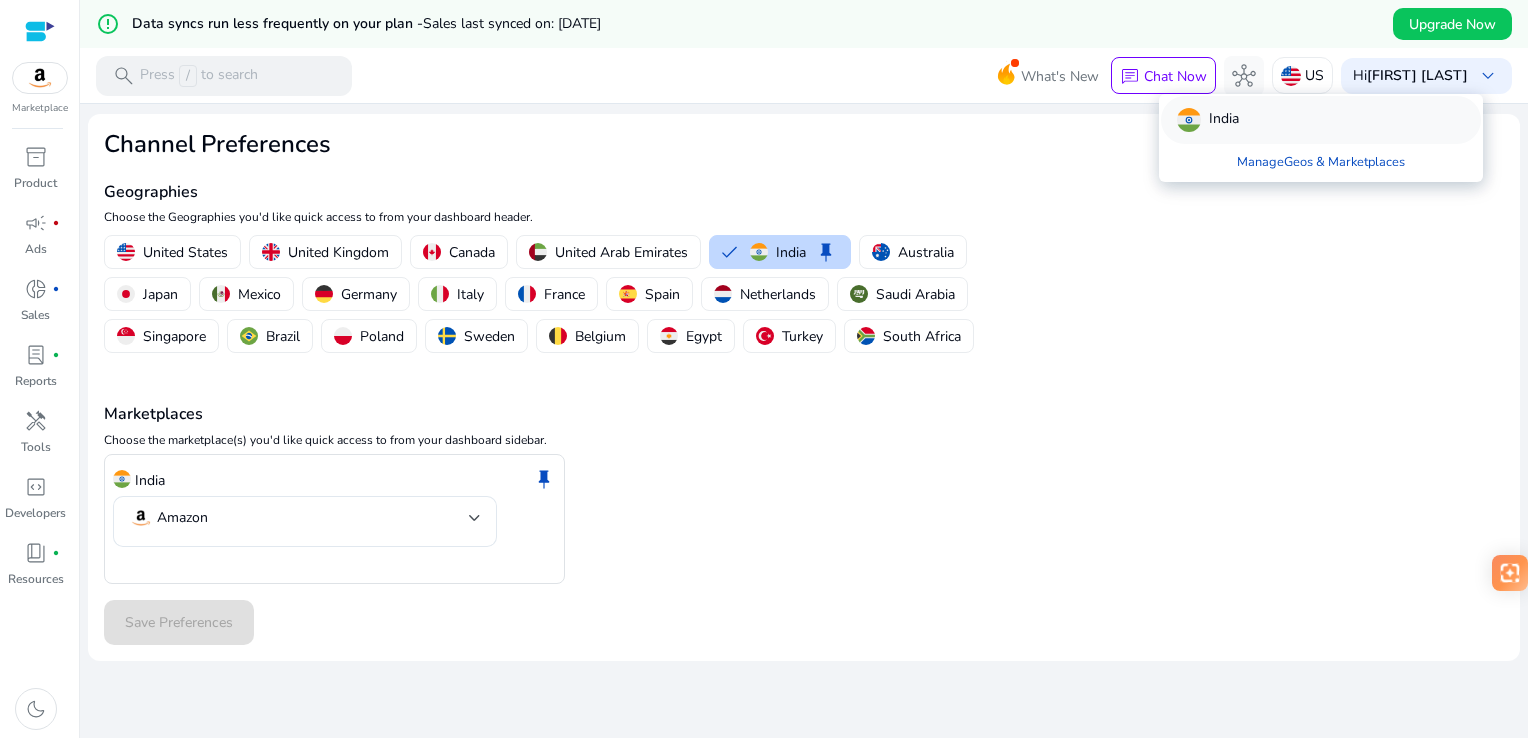 click on "India" at bounding box center [1208, 120] 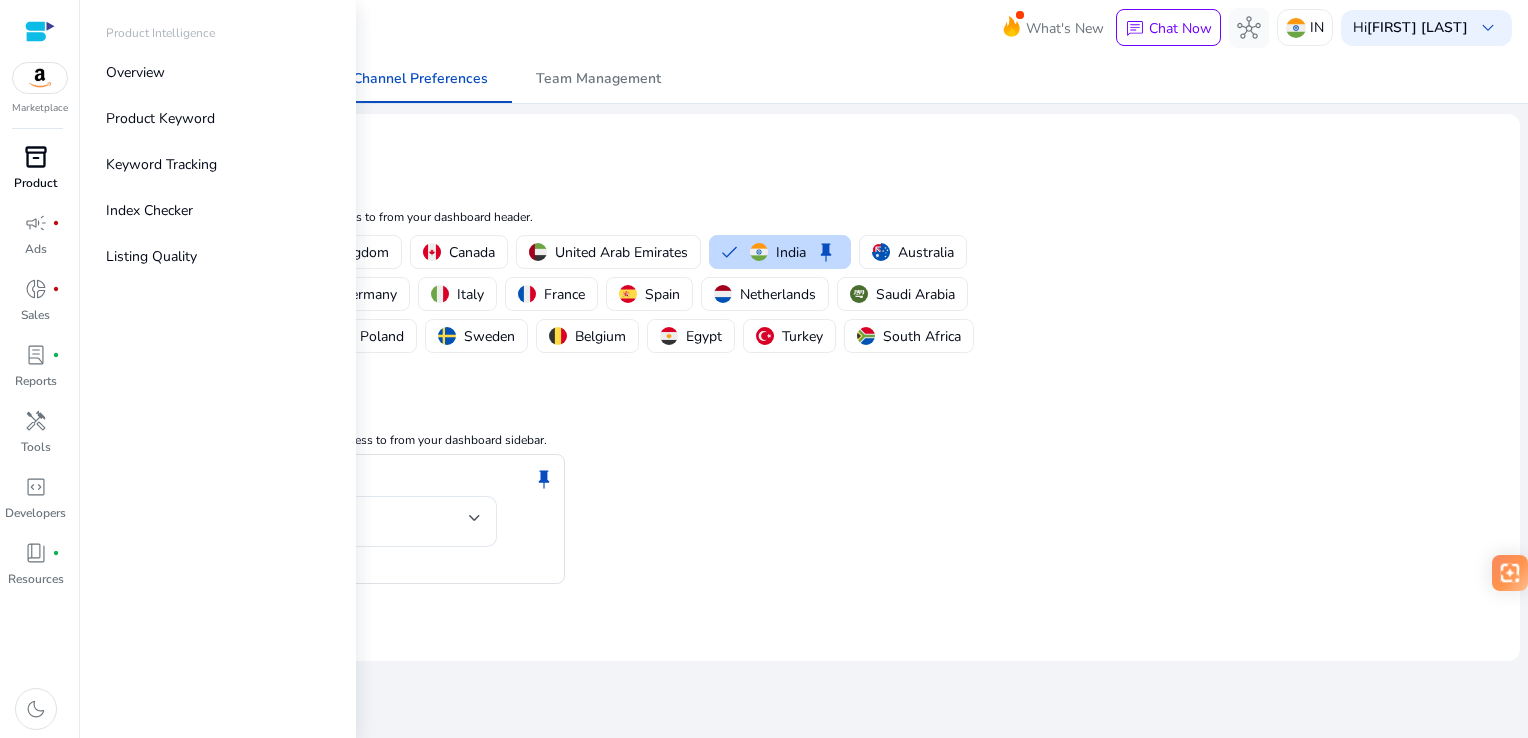 click on "Product" at bounding box center [35, 183] 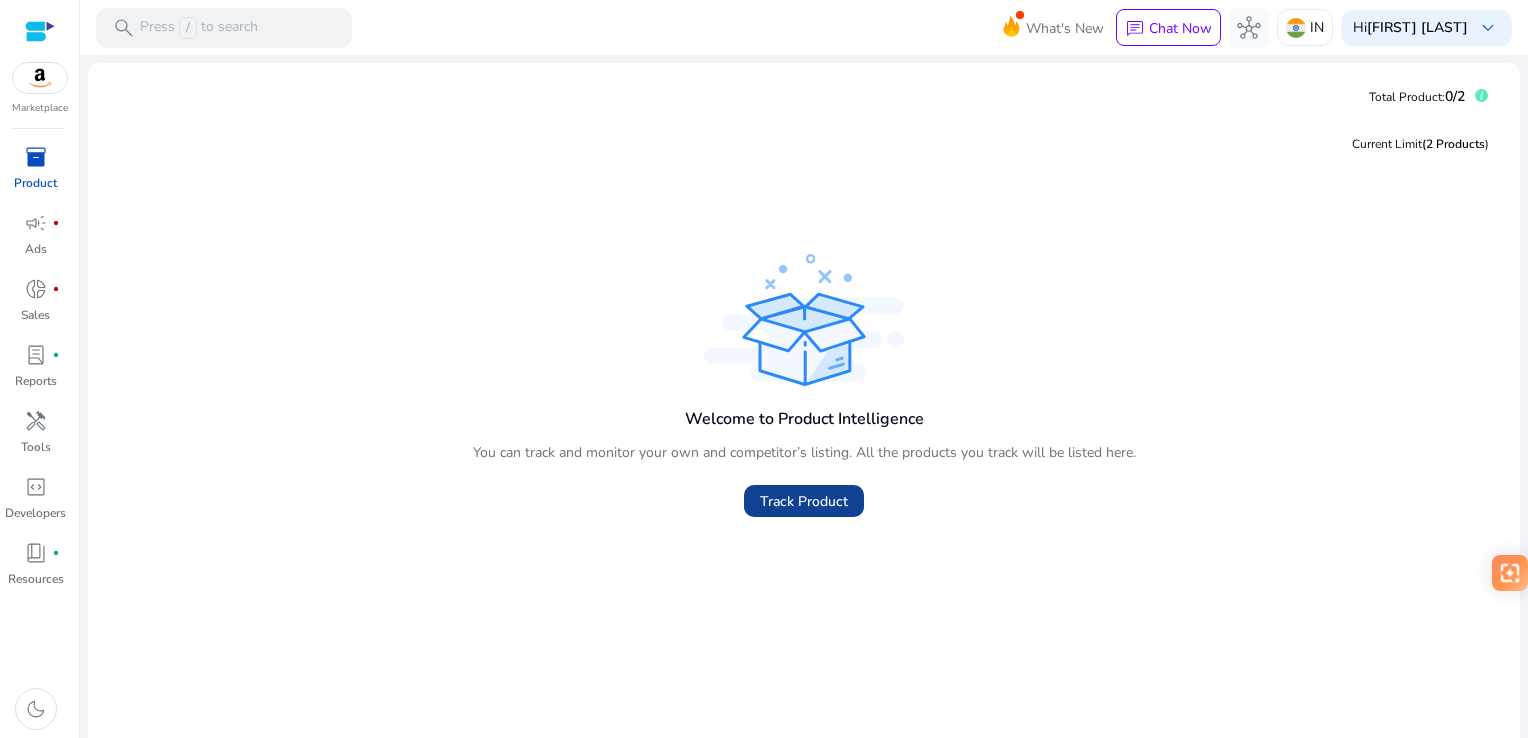 click on "Track Product" 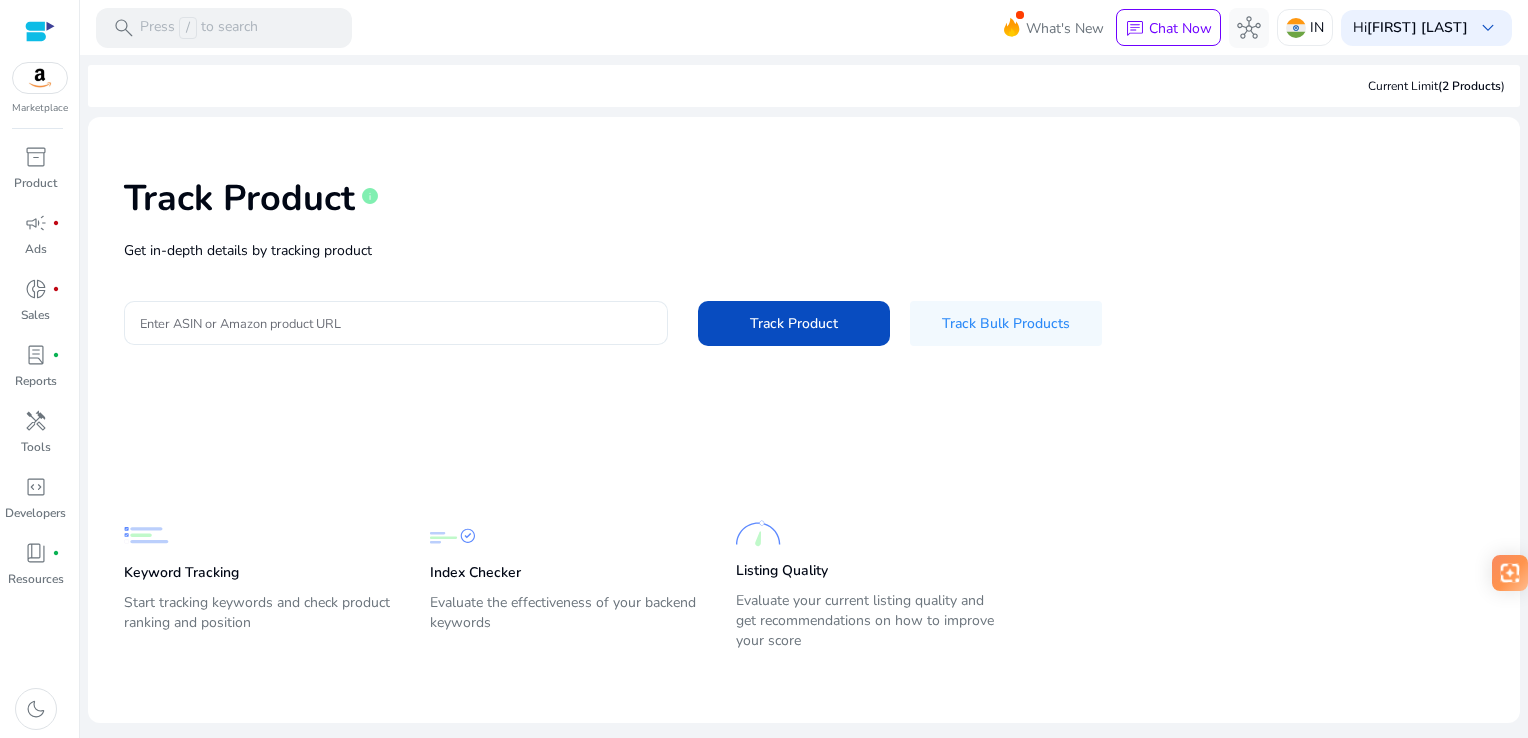 click on "Enter ASIN or Amazon product URL" at bounding box center [396, 323] 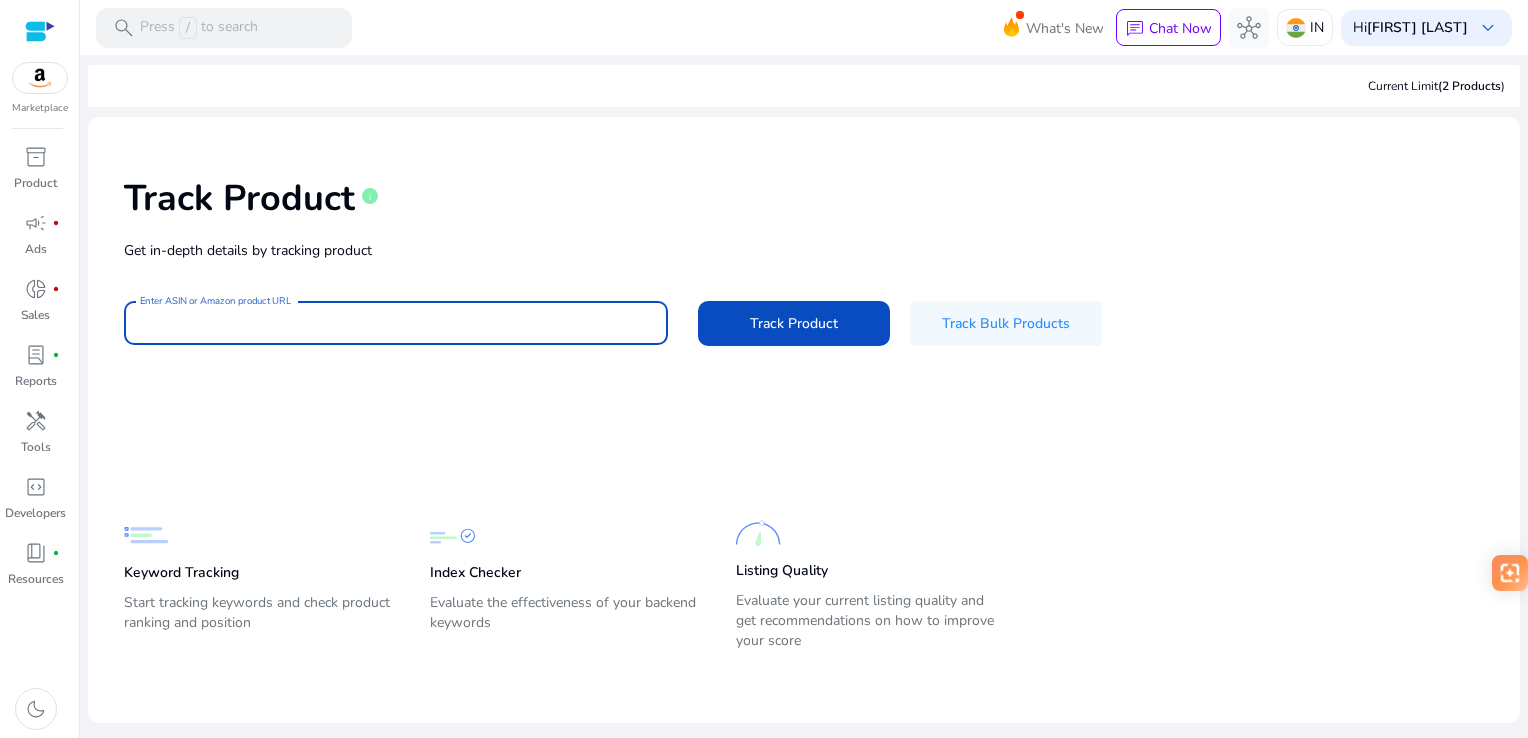 type on "**********" 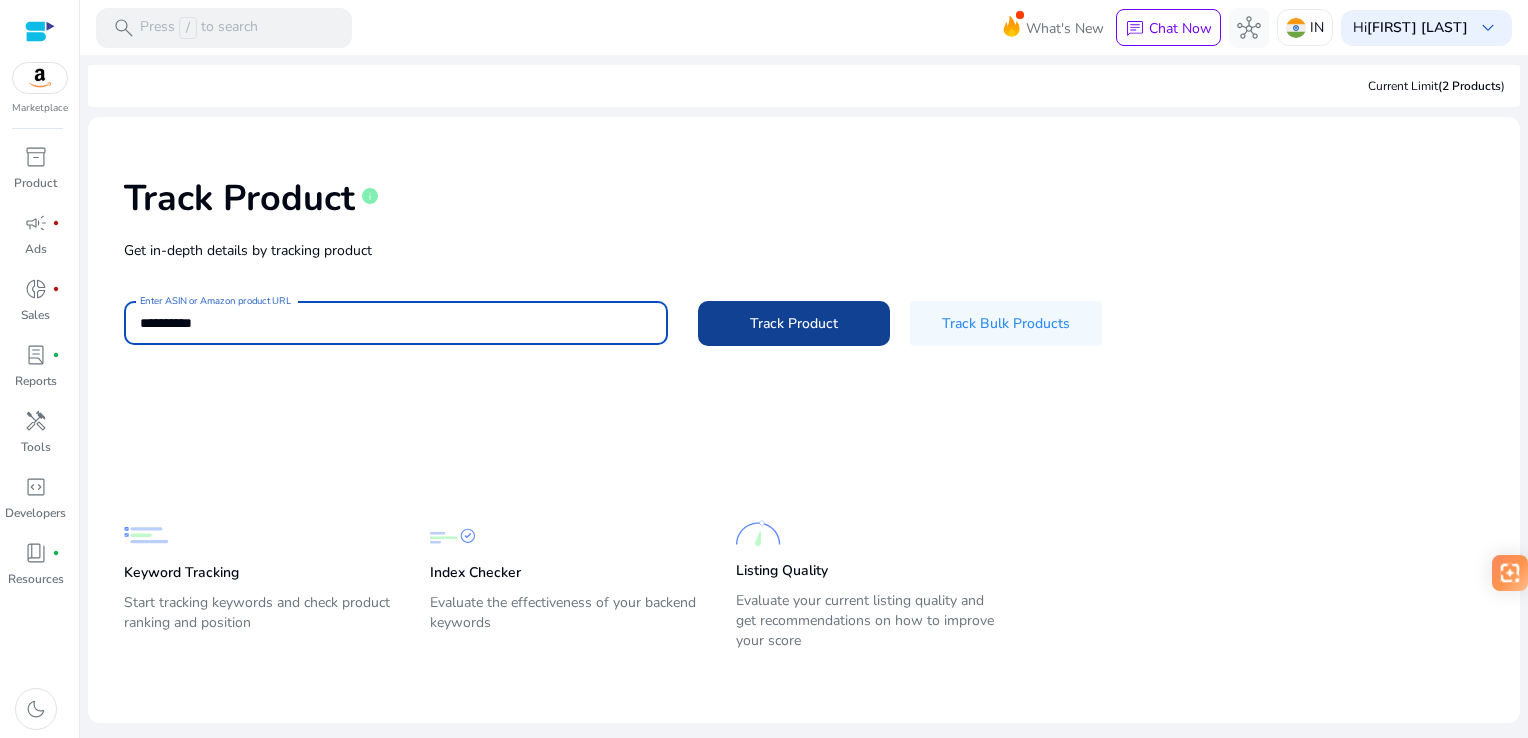 click on "Track Product" 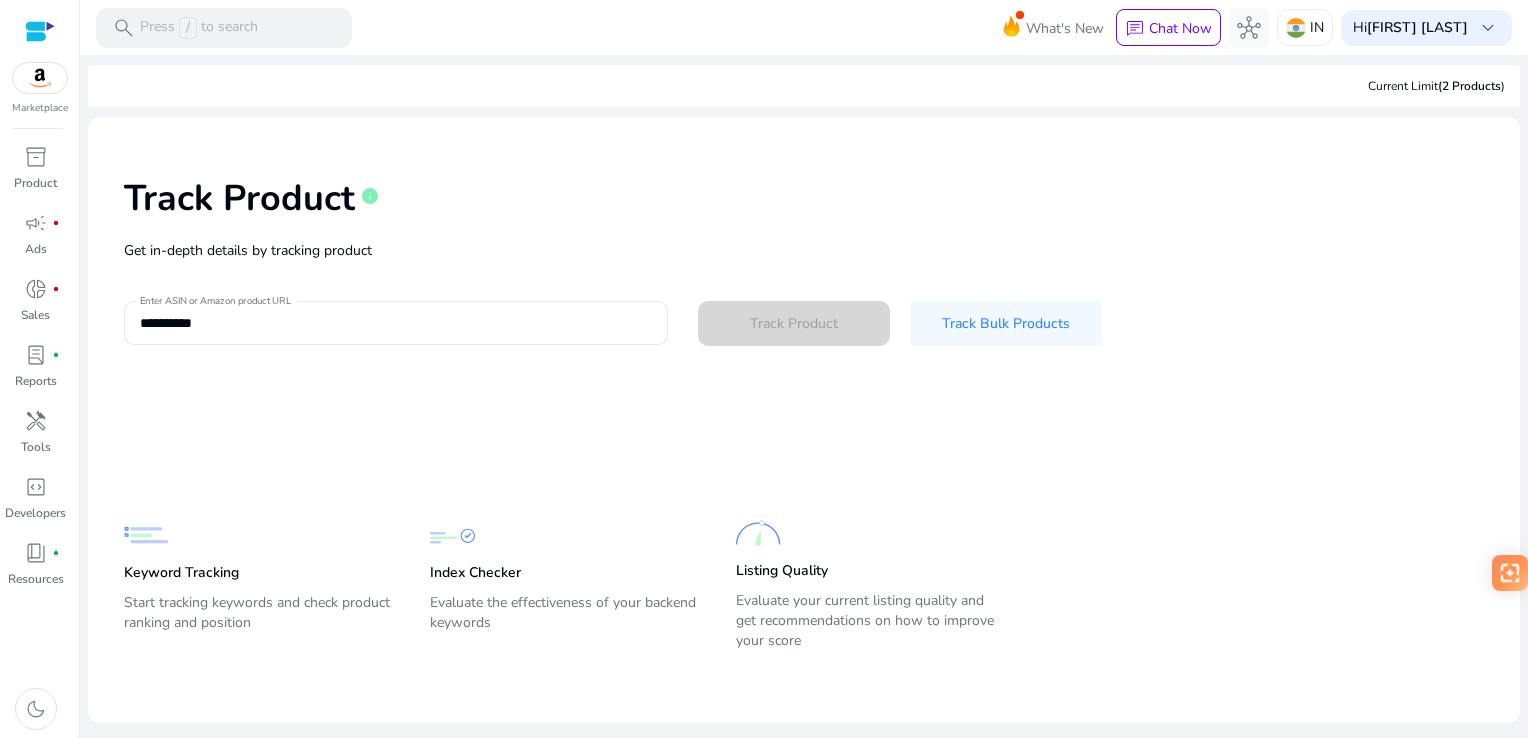 type 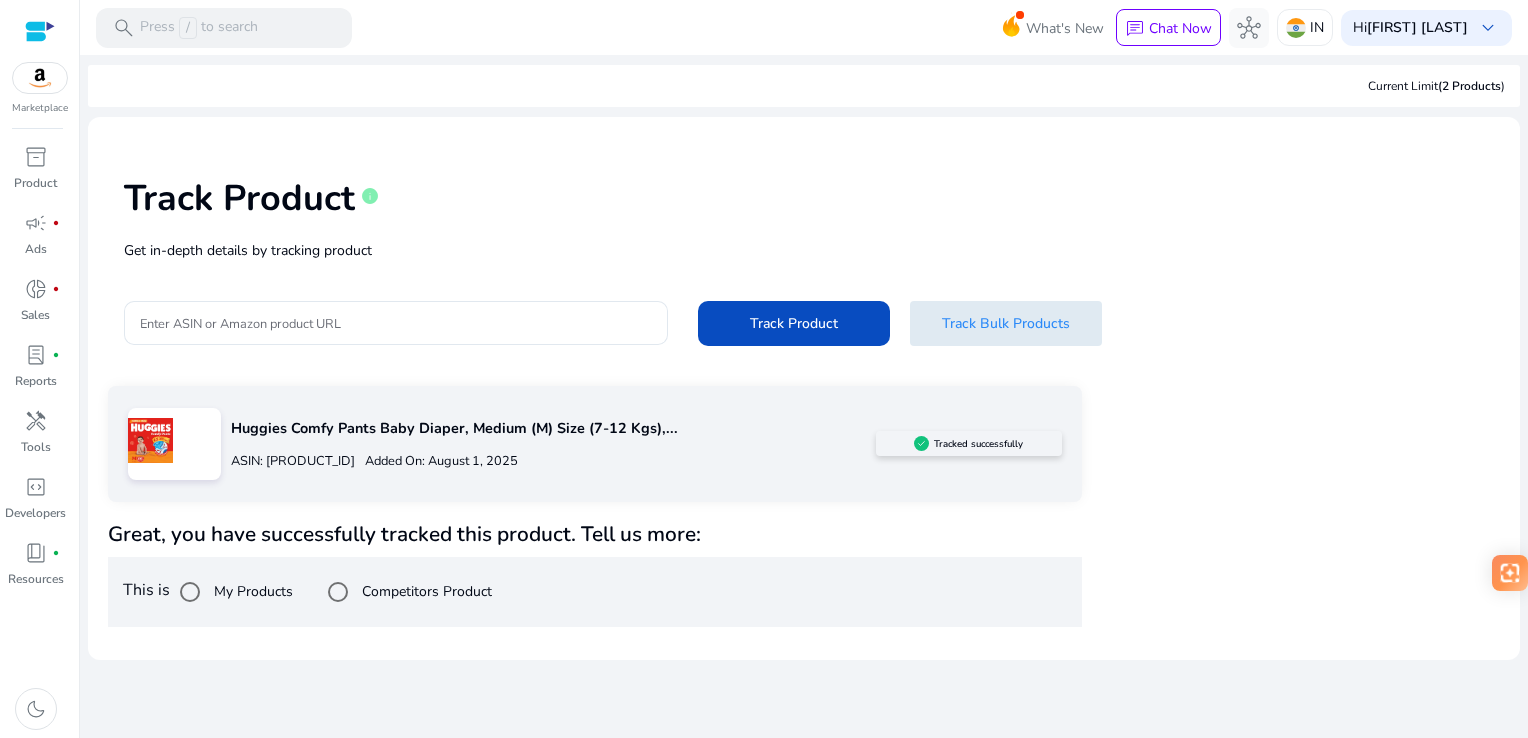 click on "Track Bulk Products" 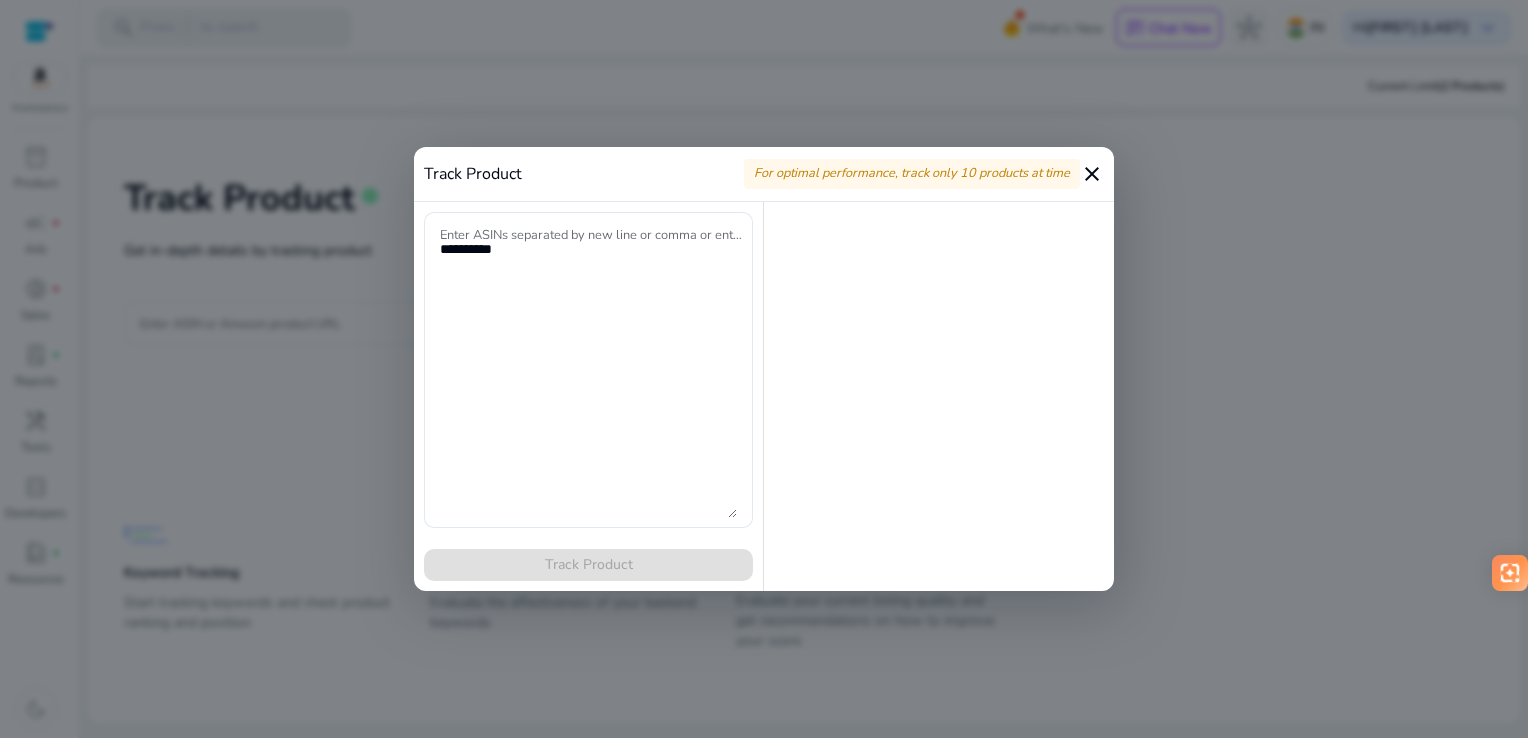 click on "close" at bounding box center [1092, 174] 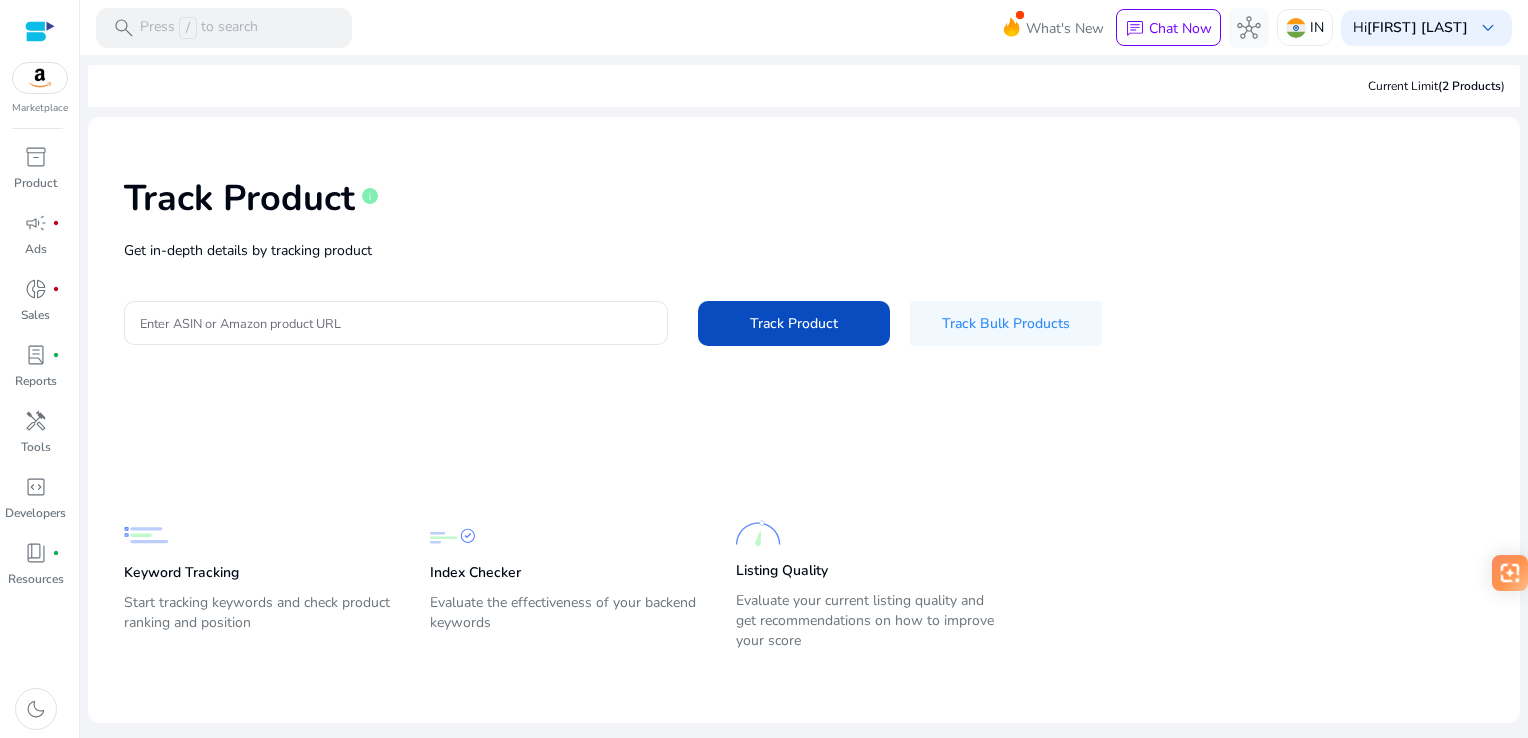 click at bounding box center (40, 31) 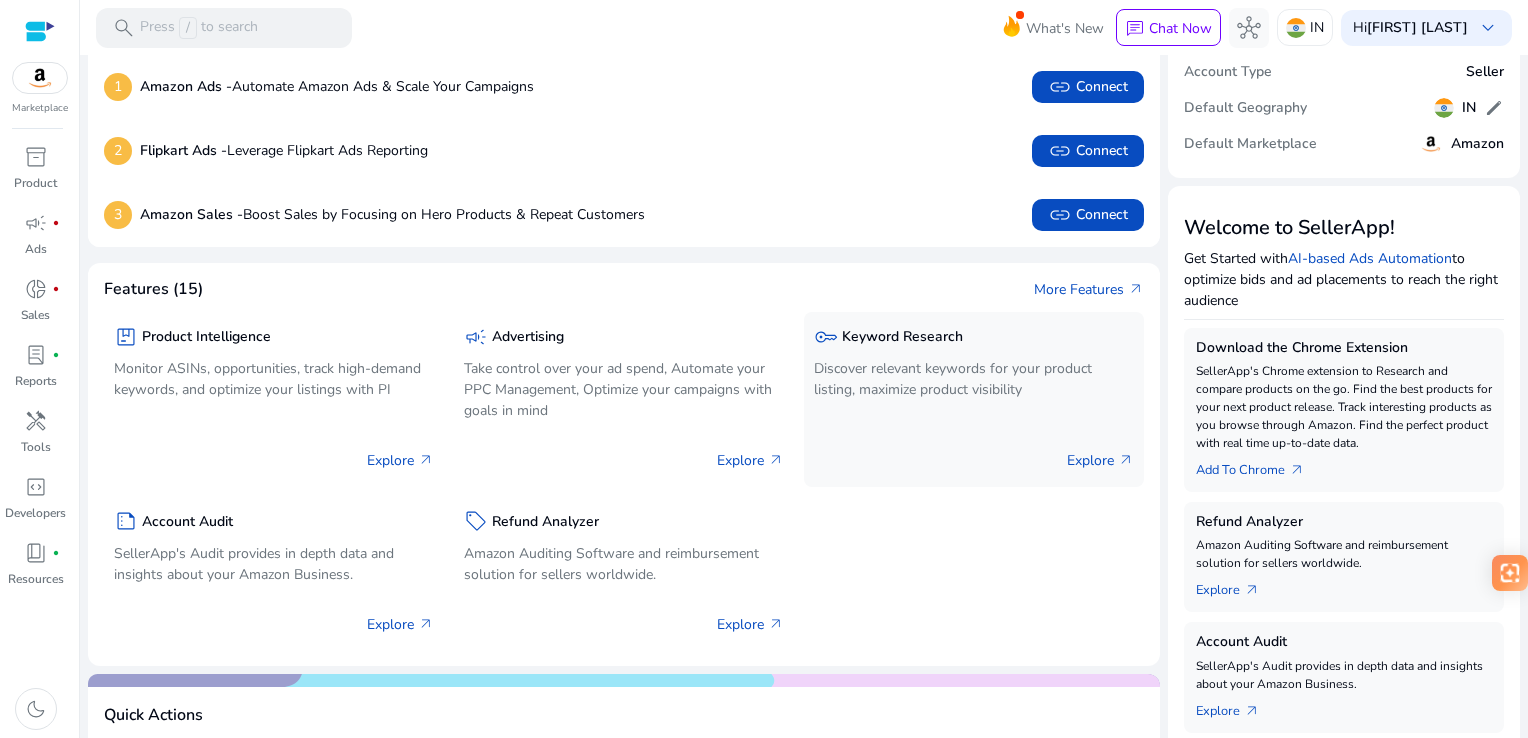 scroll, scrollTop: 0, scrollLeft: 0, axis: both 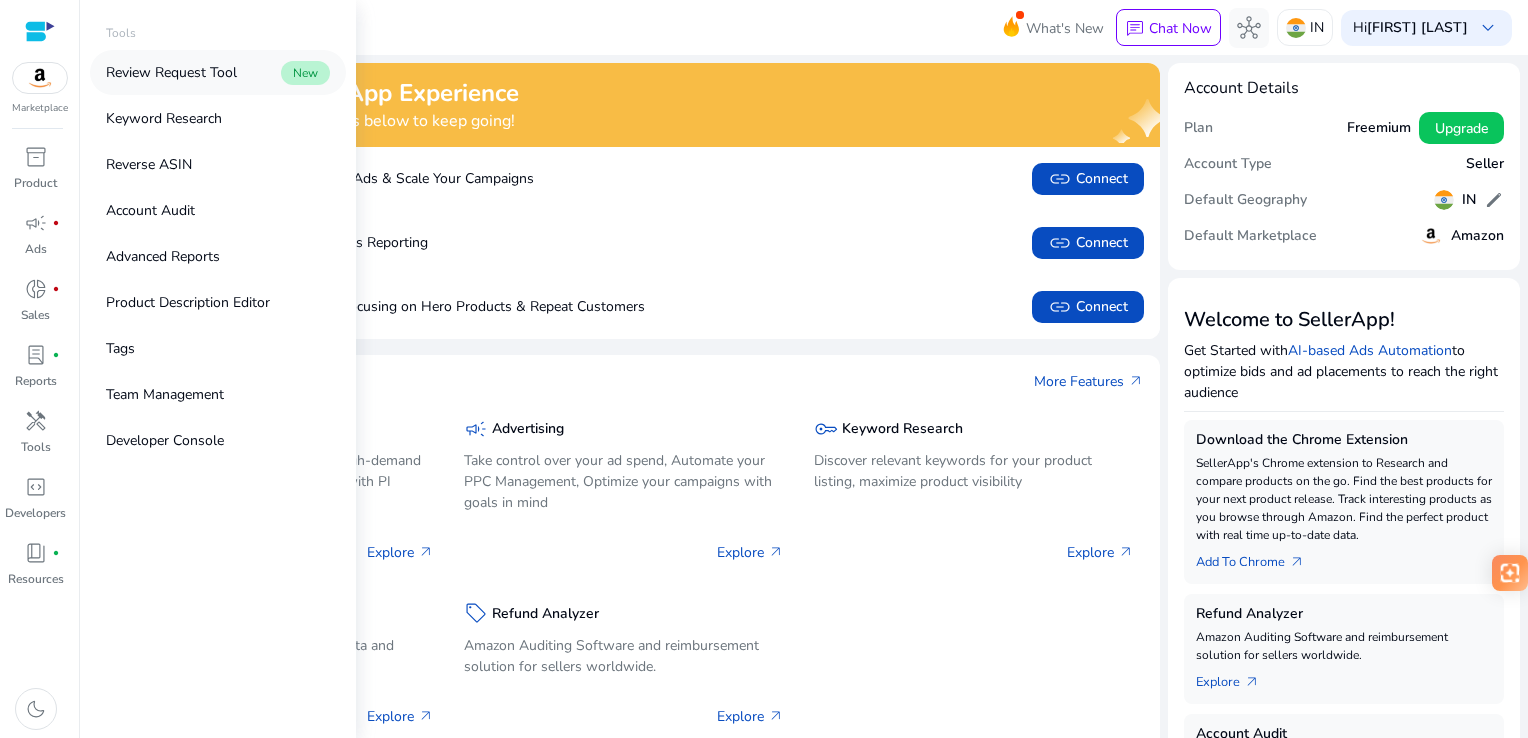 click on "Review Request Tool" at bounding box center [171, 72] 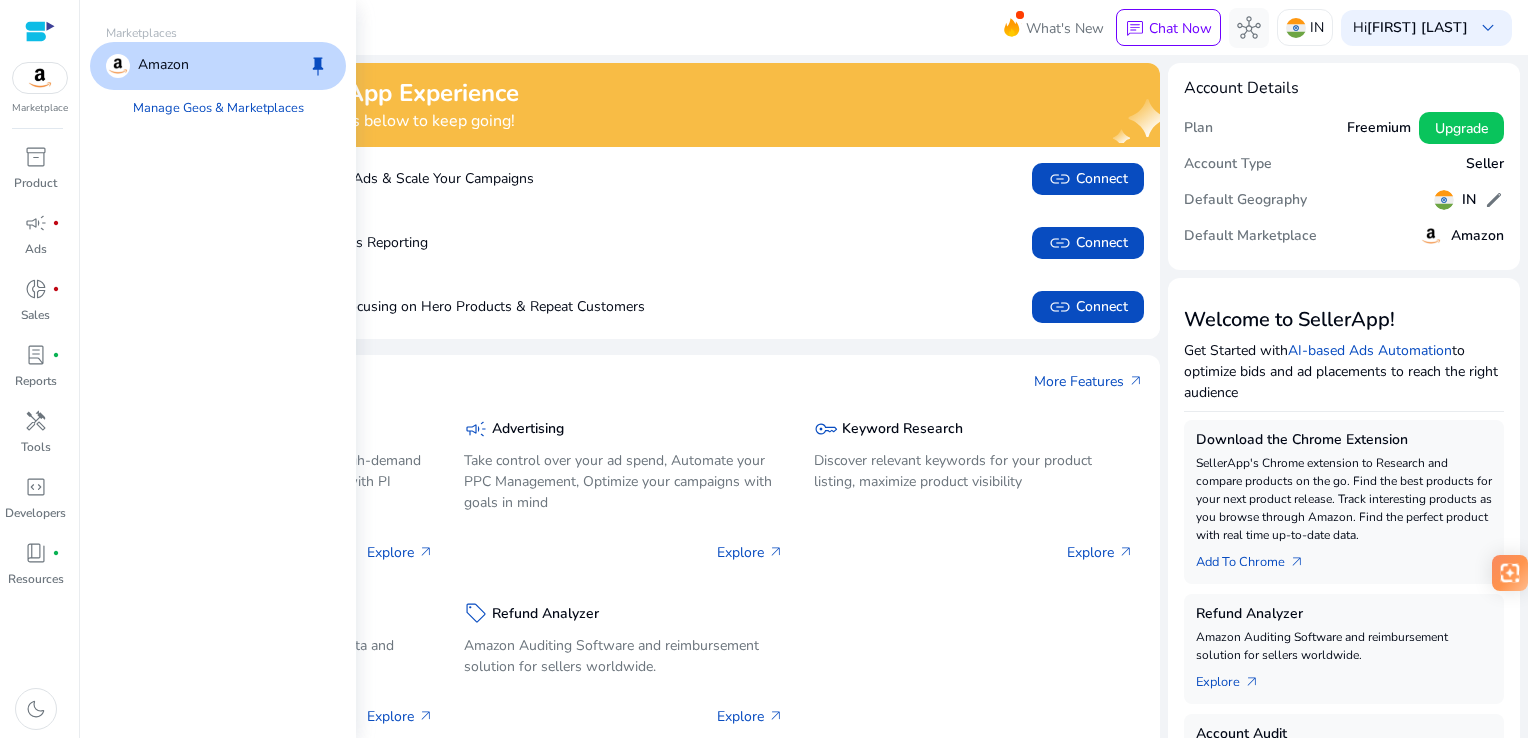 click at bounding box center [40, 78] 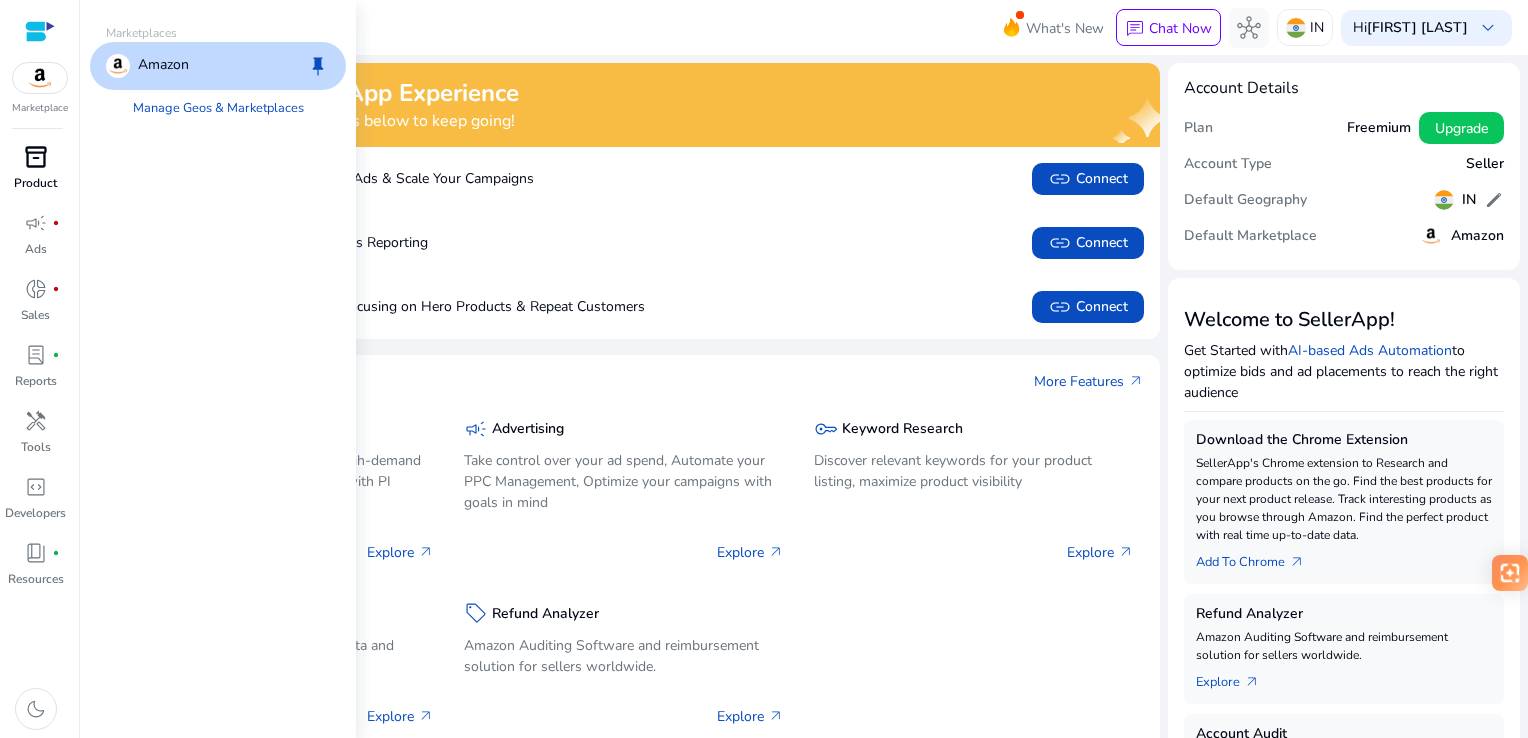 click on "inventory_2" at bounding box center [36, 157] 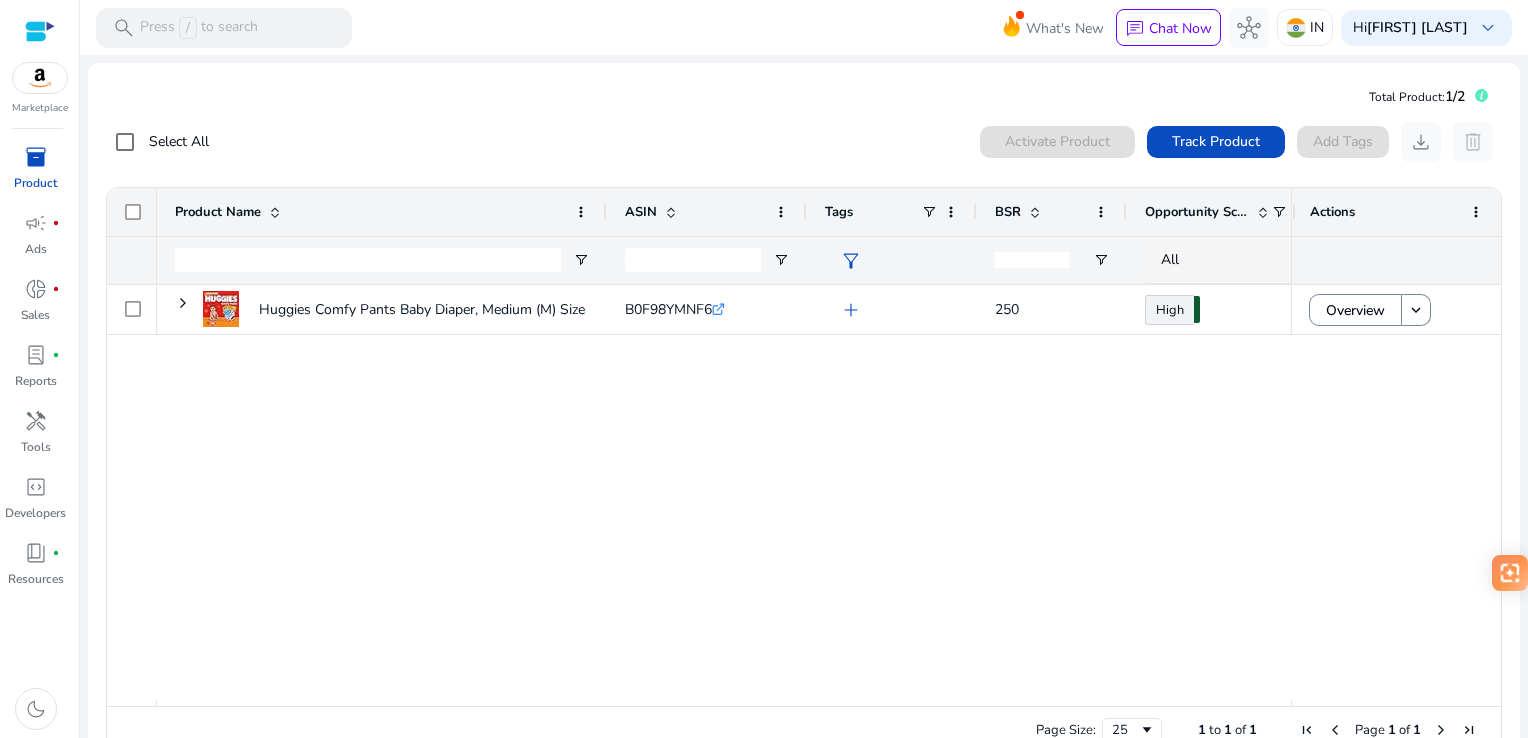 click on "filter_alt" 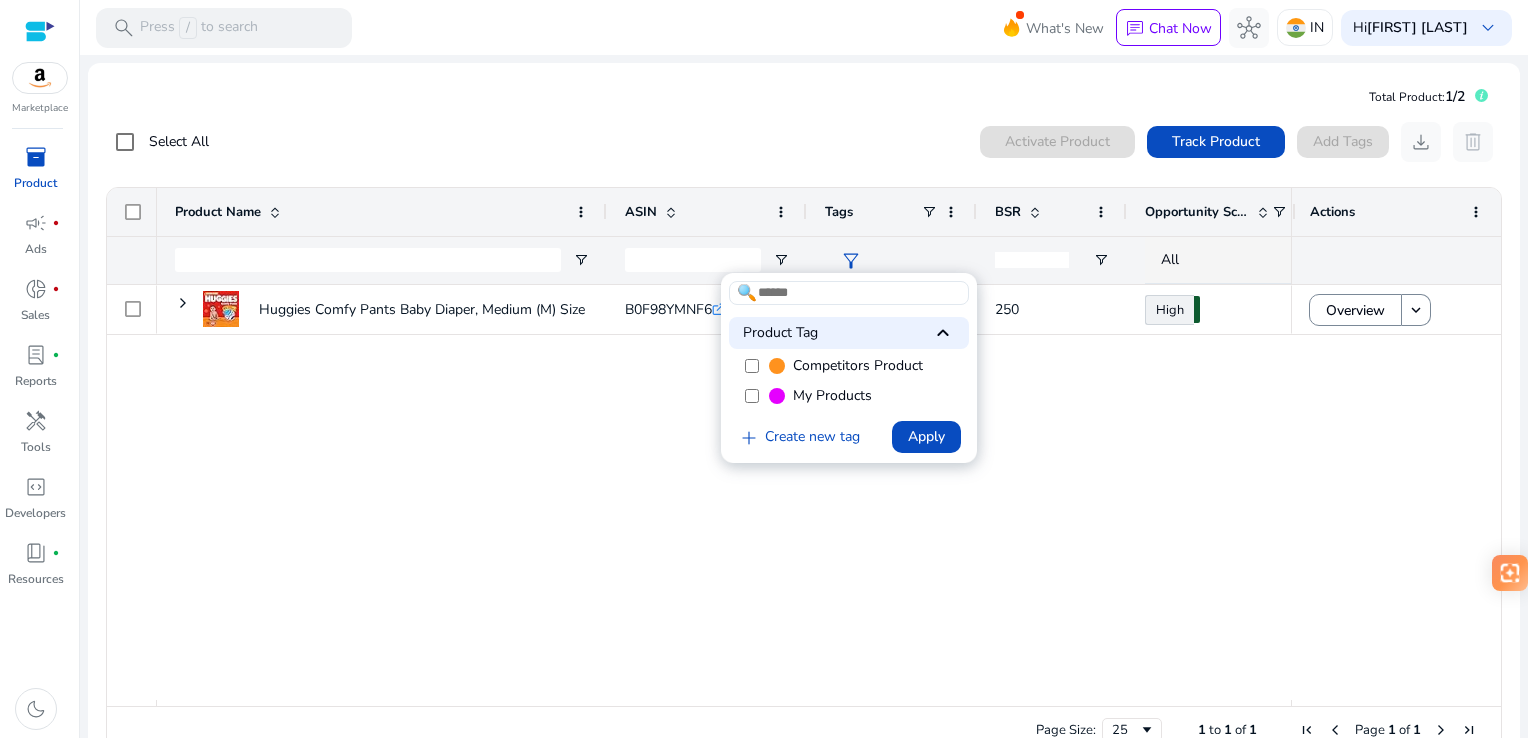 click at bounding box center (764, 369) 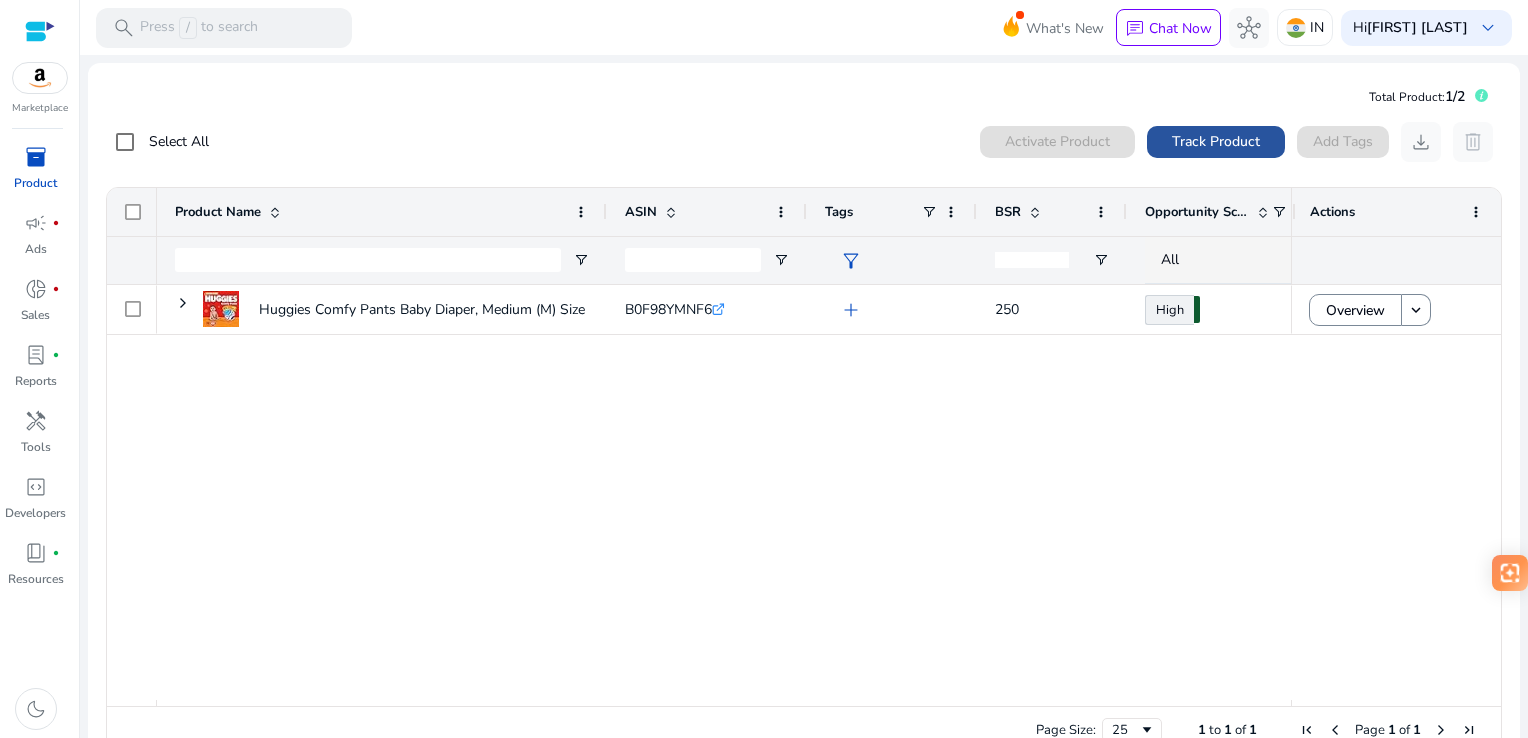 click on "Track Product" 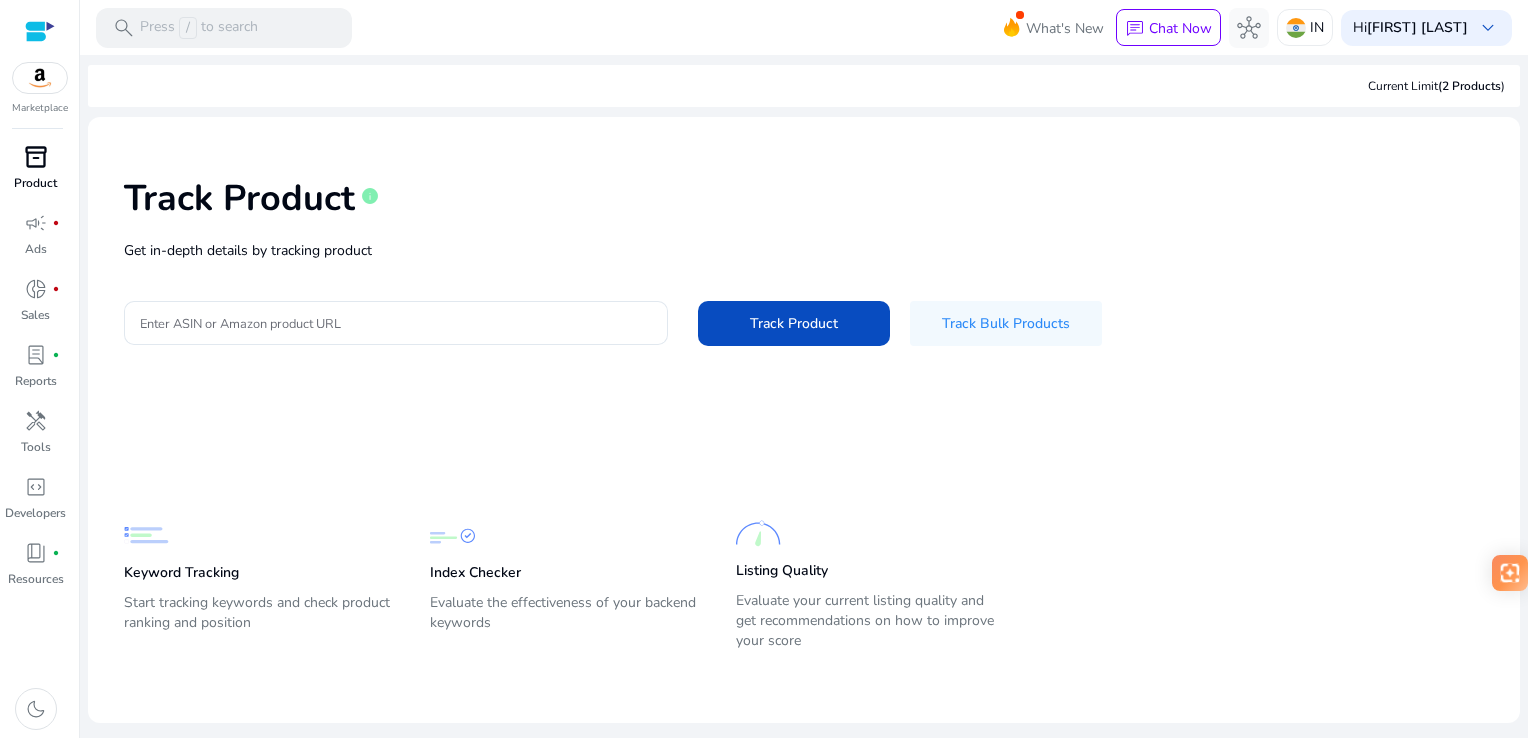 click on "Product" at bounding box center (35, 183) 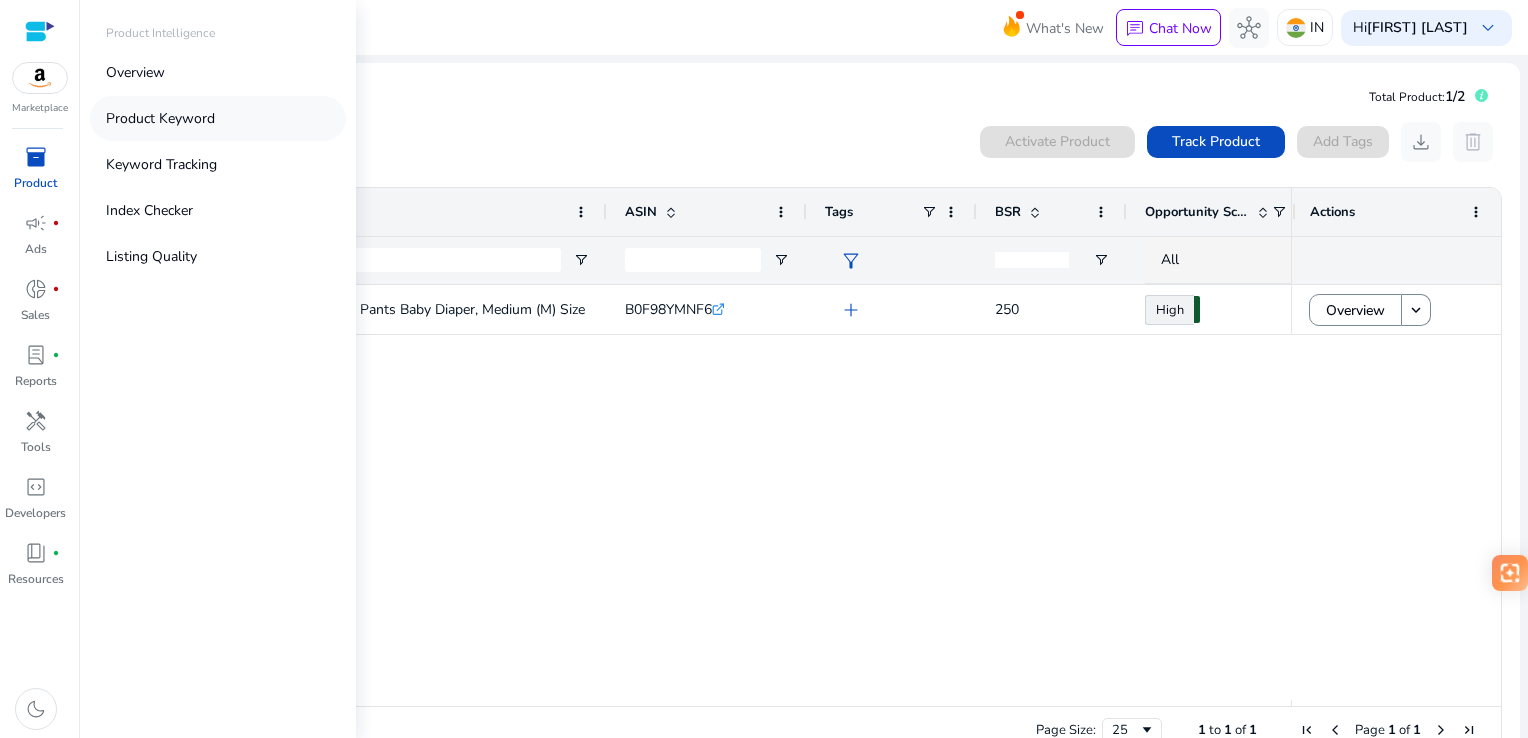 click on "Product Keyword" at bounding box center (160, 118) 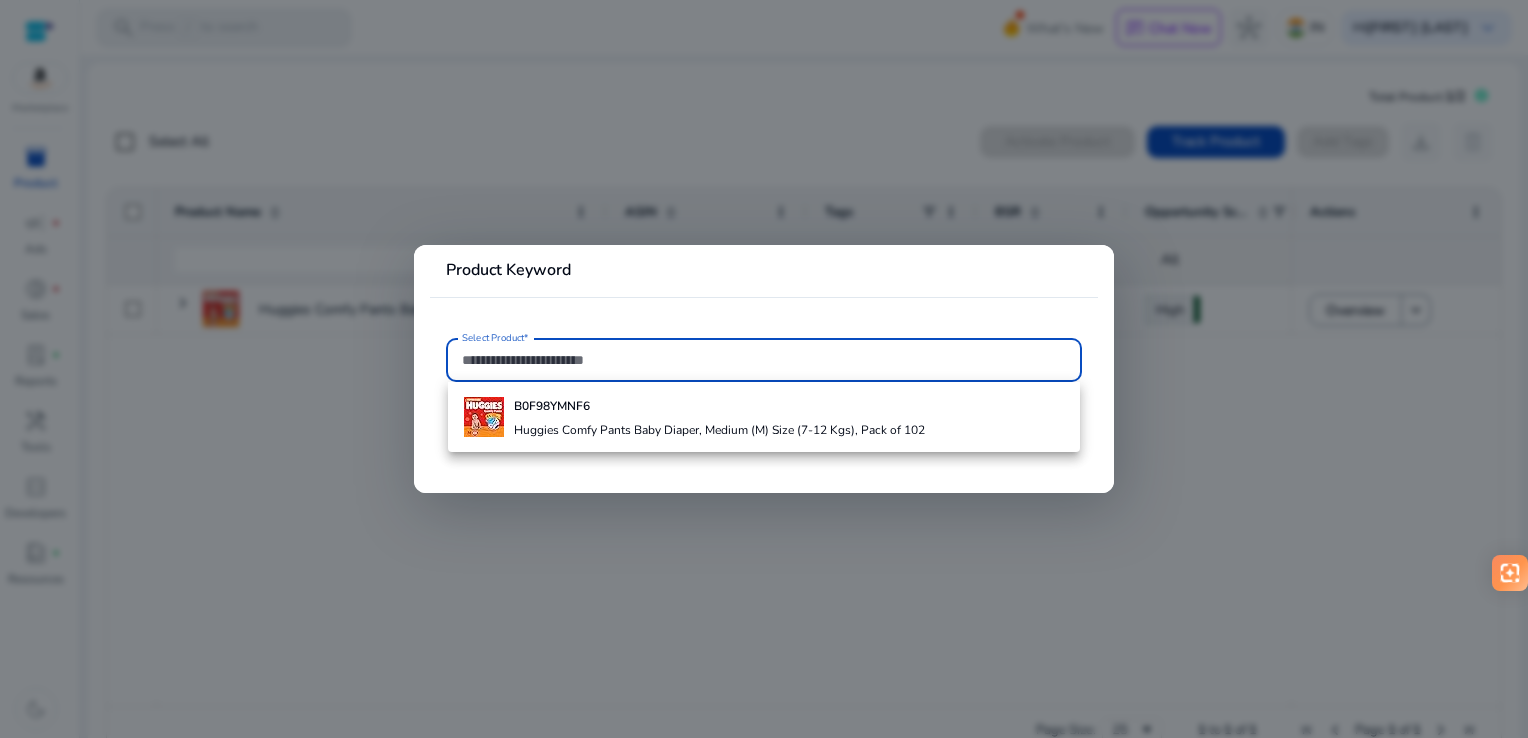 click at bounding box center [764, 369] 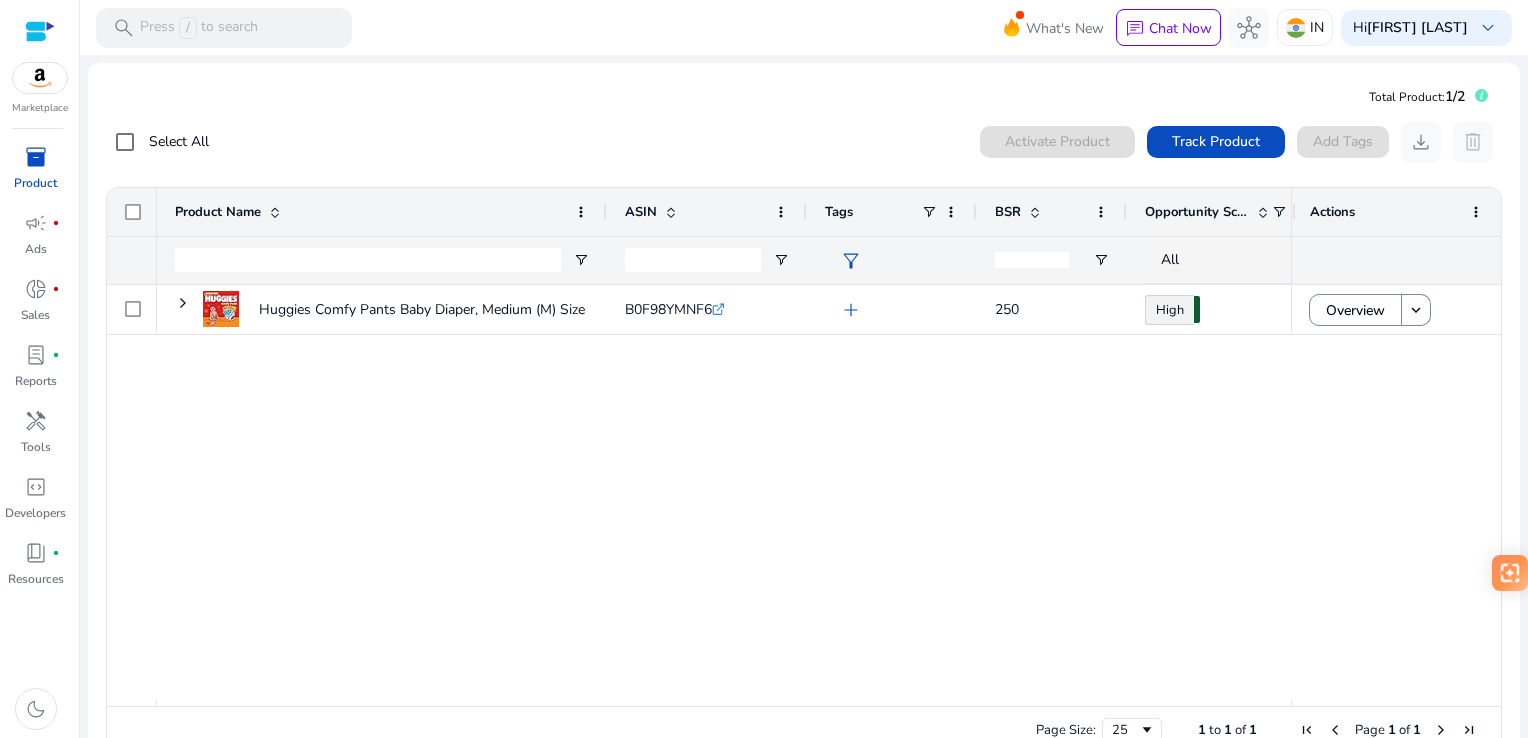 click 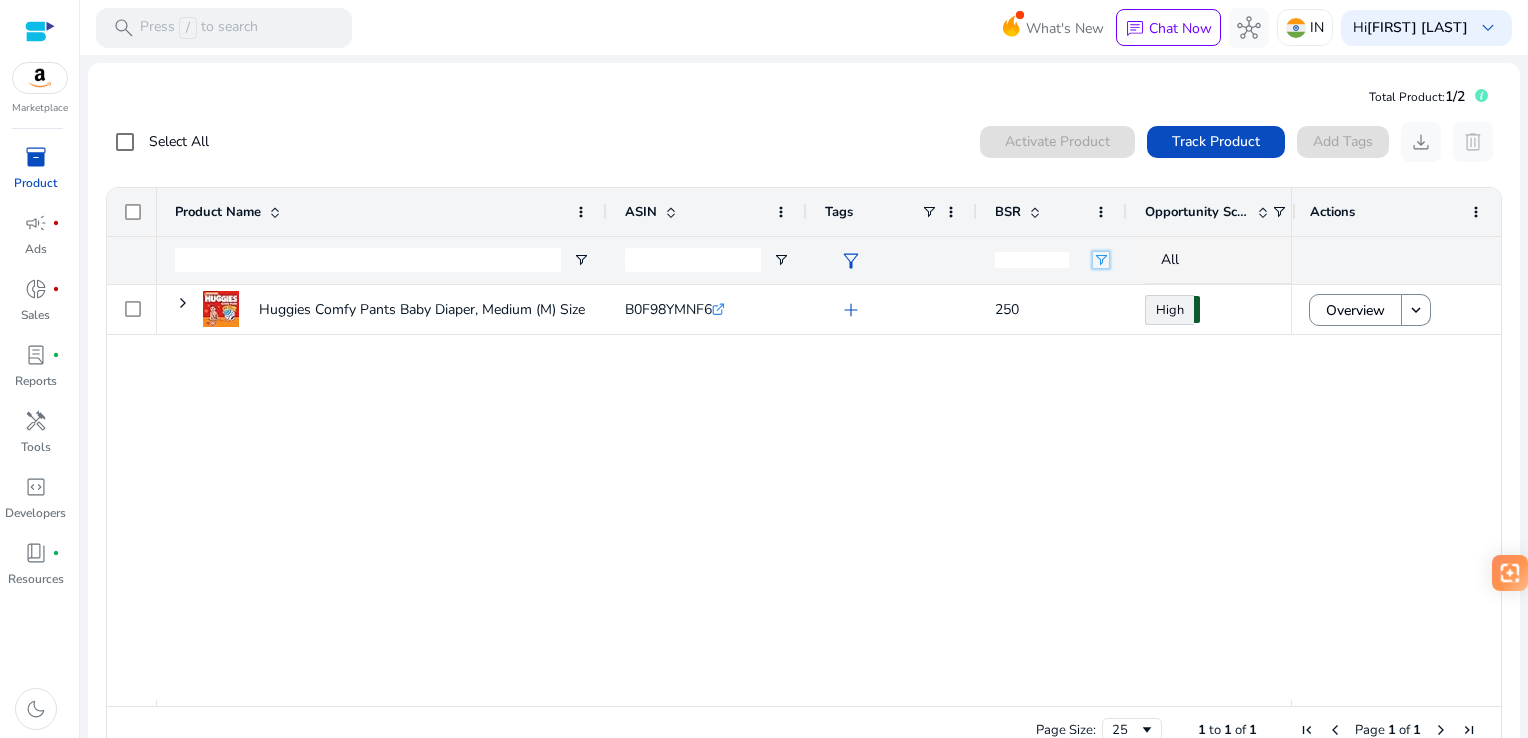 click 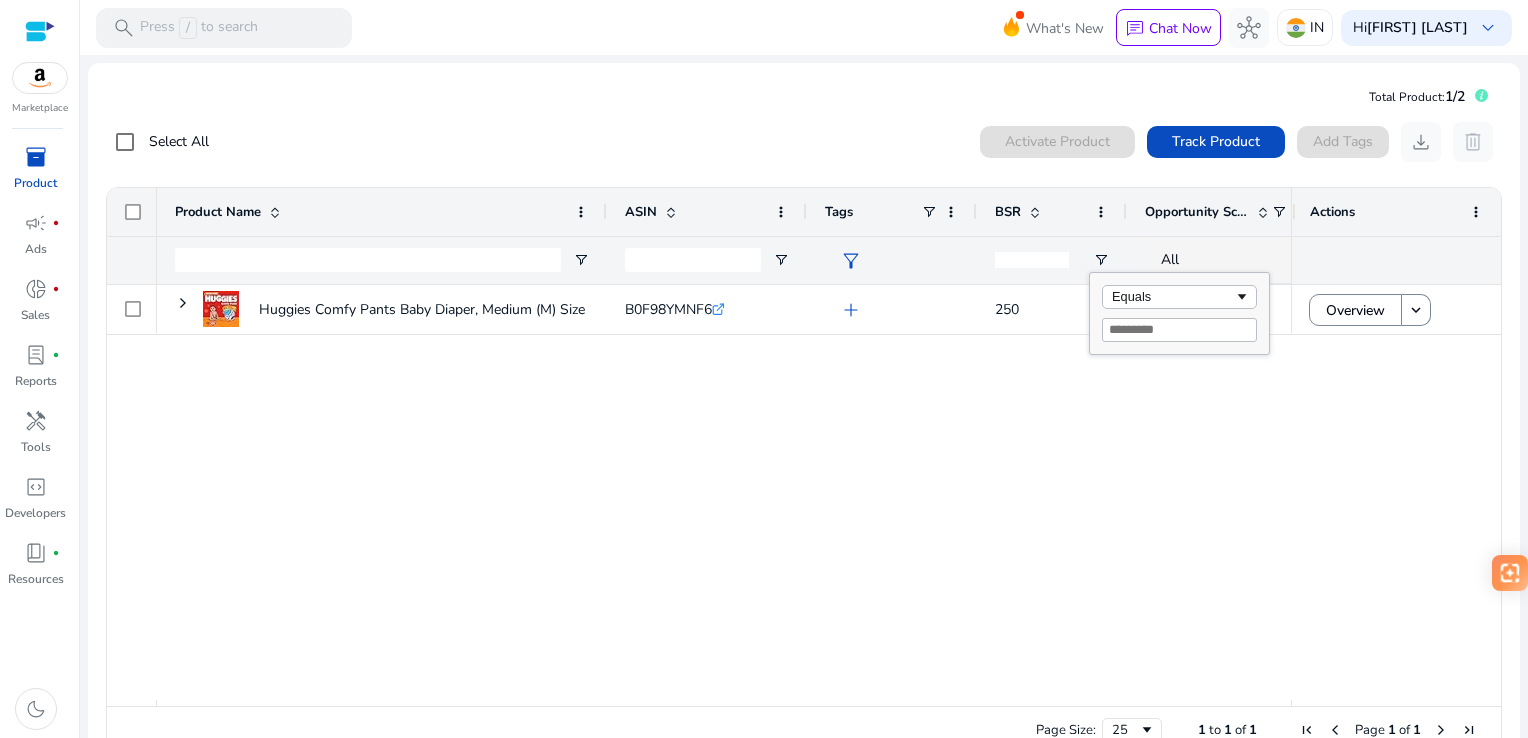 click on "Huggies Comfy Pants Baby Diaper, Medium (M) Size (7-12 Kgs),...
B0F98YMNF6  .st0{fill:#2c8af8}  add  250 High  88.37 ₹9.41K - ₹10.98K" 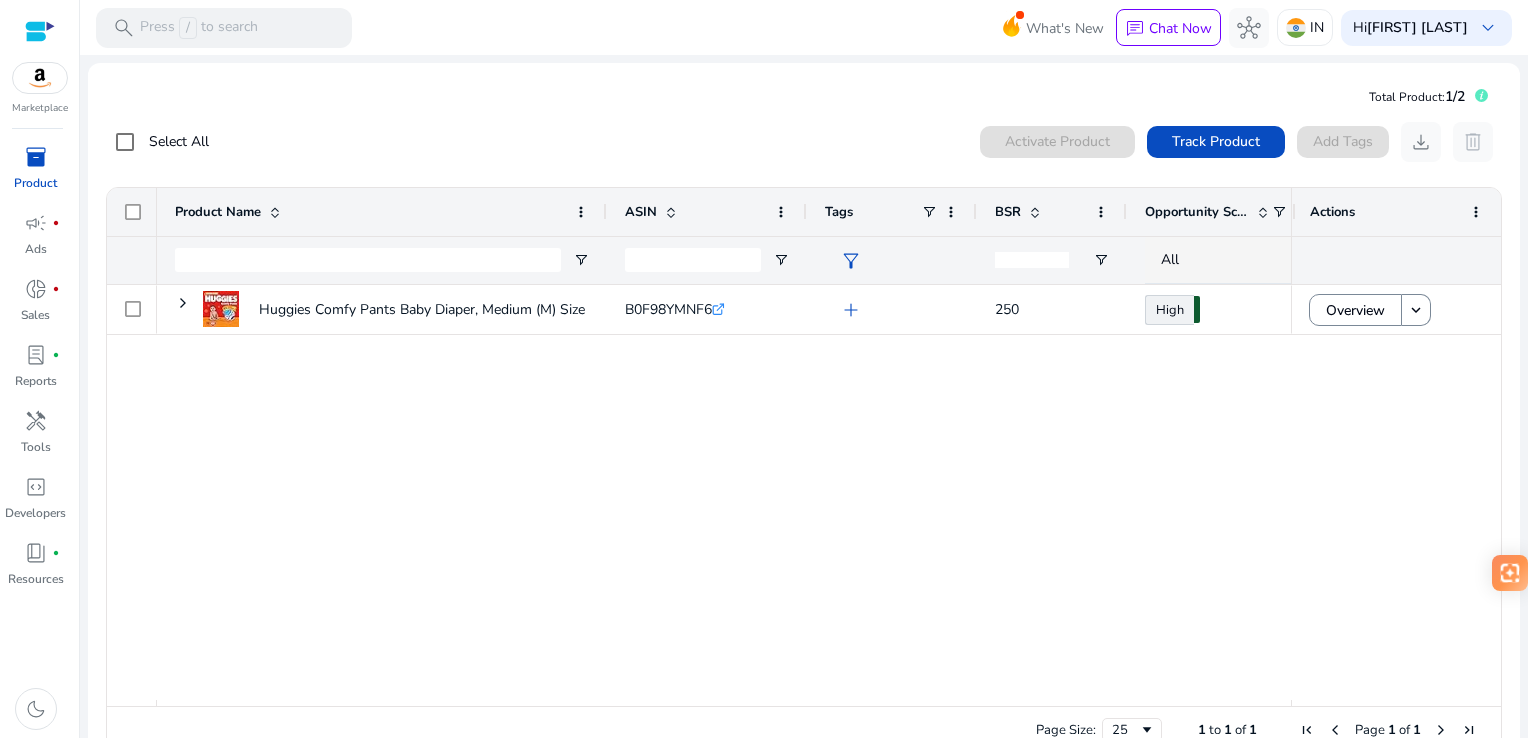 click on "filter_alt" 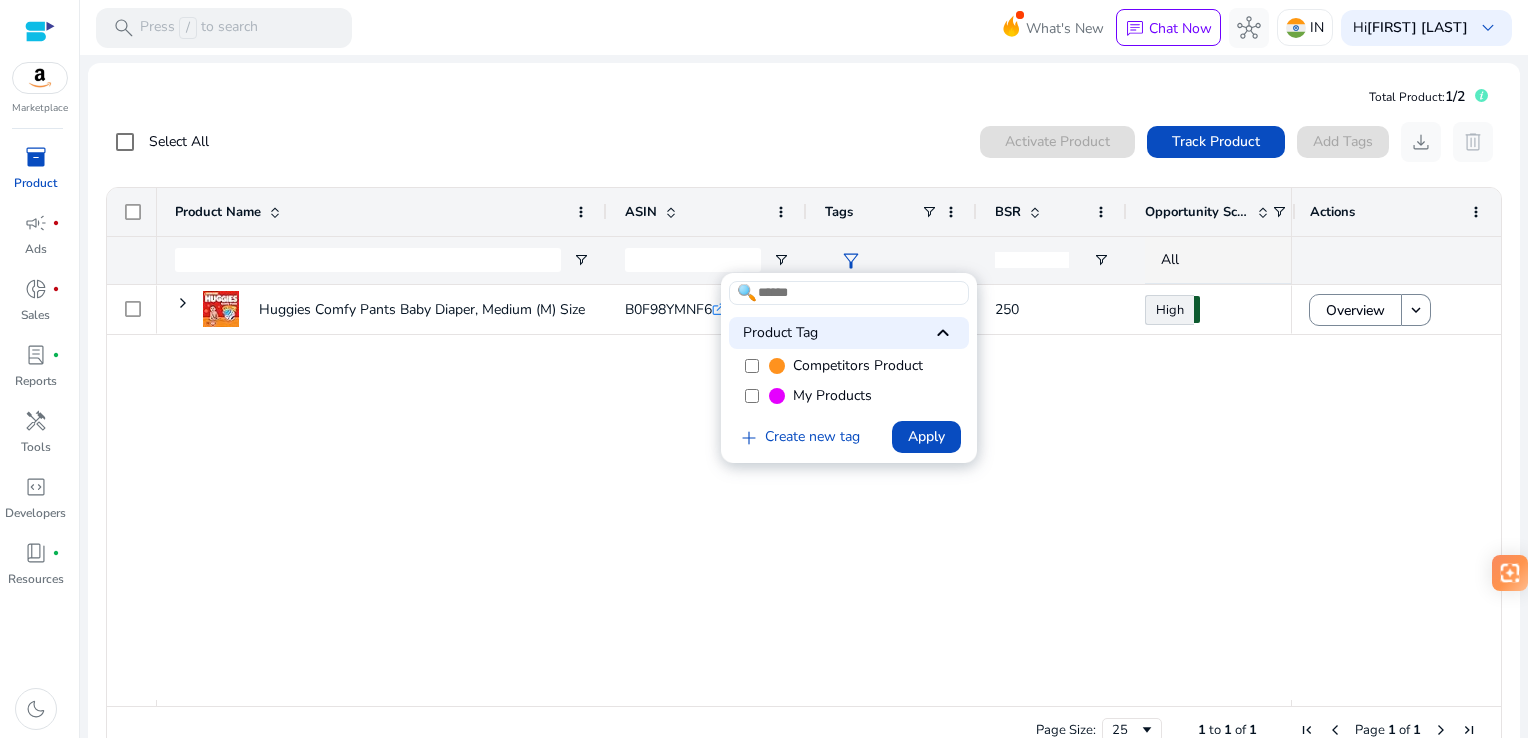 click at bounding box center [764, 369] 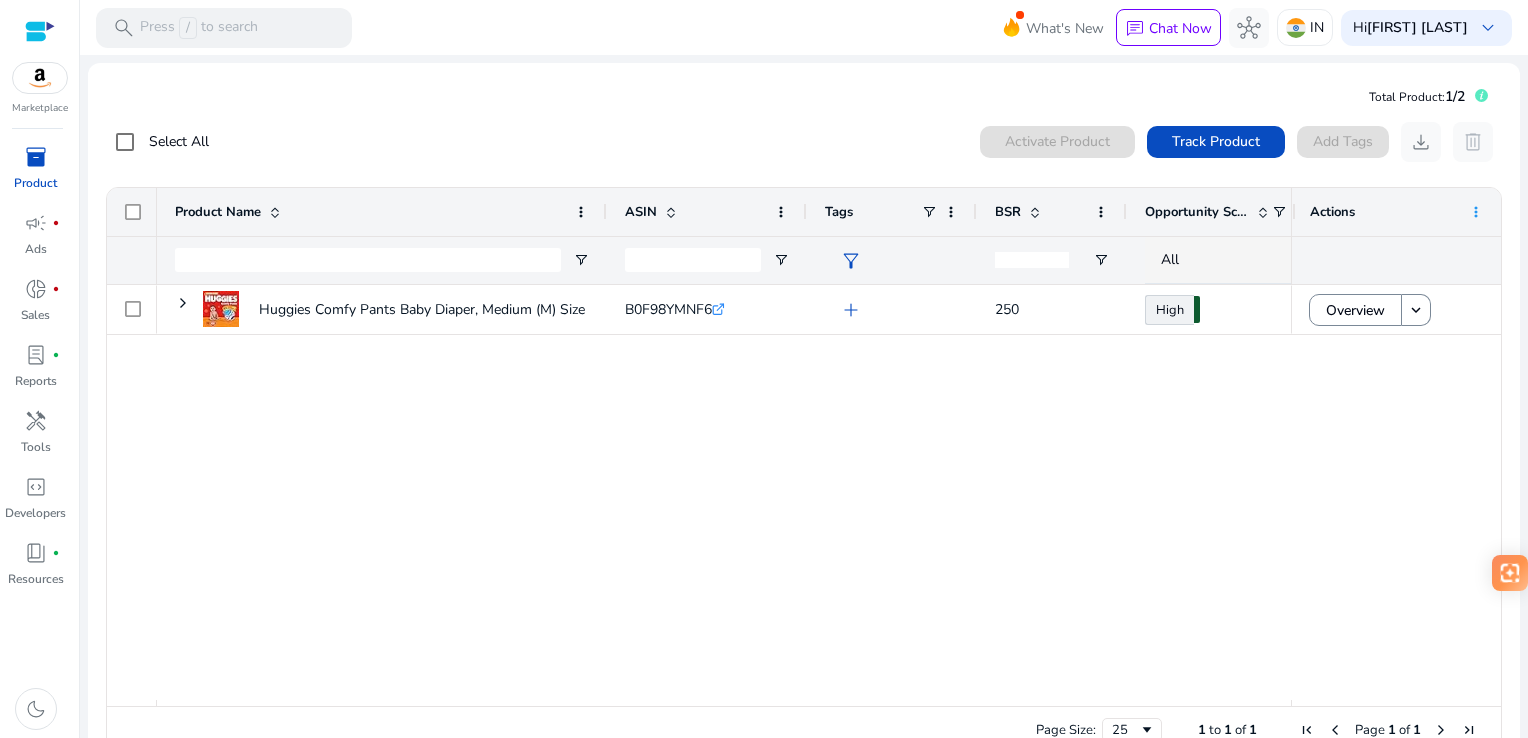 click 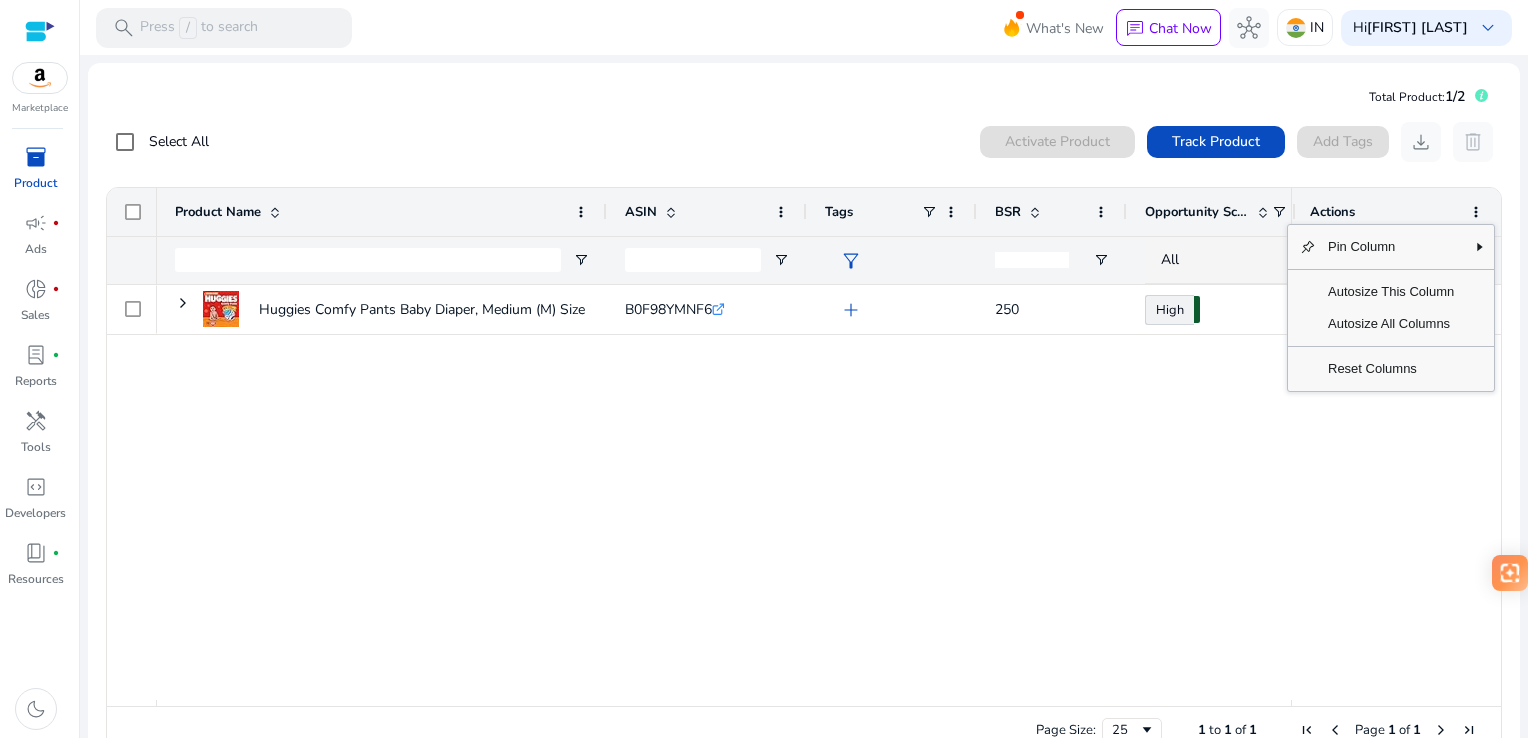 click on "Huggies Comfy Pants Baby Diaper, Medium (M) Size (7-12 Kgs),...
B0F98YMNF6  .st0{fill:#2c8af8}  add  250 High  88.37 ₹9.41K - ₹10.98K" 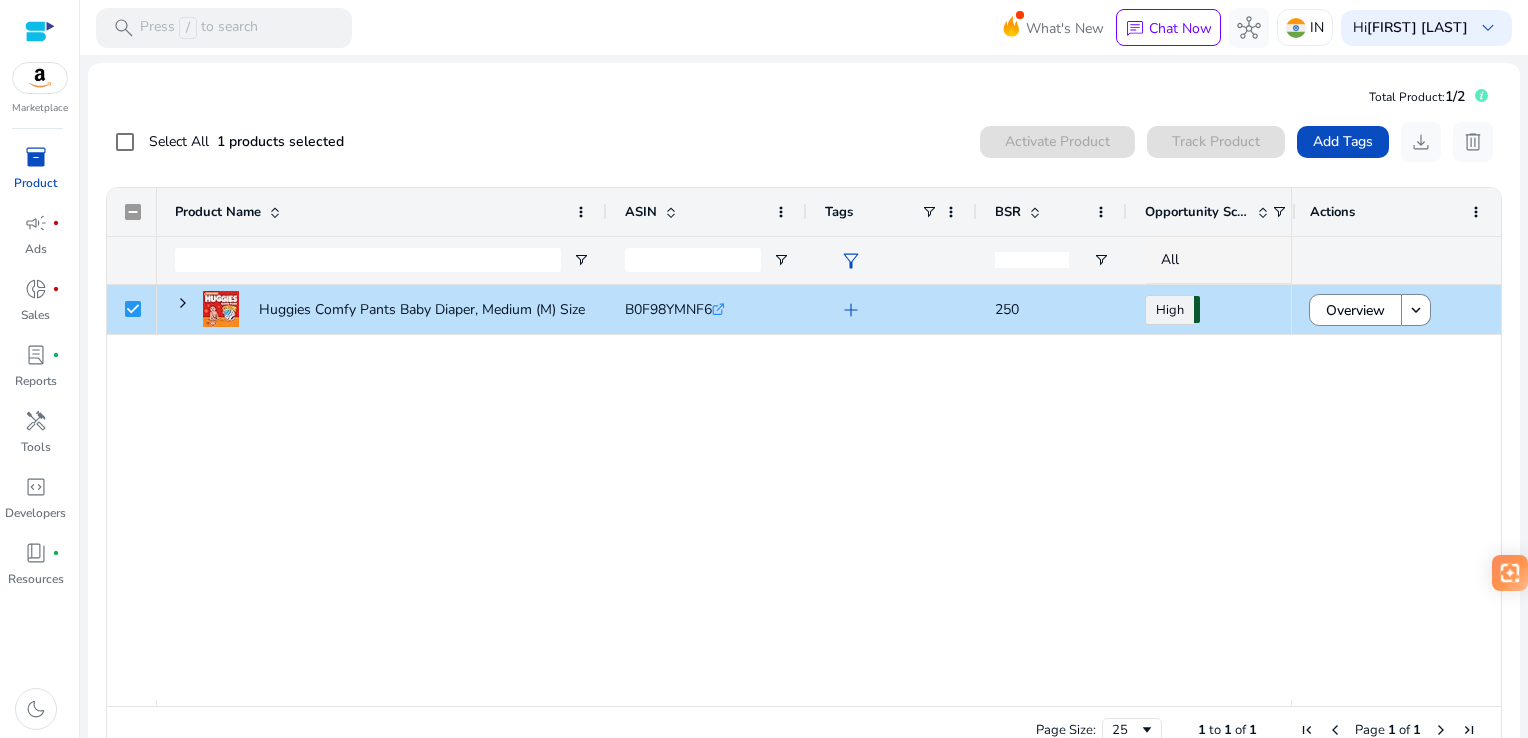 click on "Huggies Comfy Pants Baby Diaper, Medium (M) Size (7-12 Kgs),...
B0F98YMNF6  .st0{fill:#2c8af8}  add  250 High  88.37 ₹9.41K - ₹10.98K" 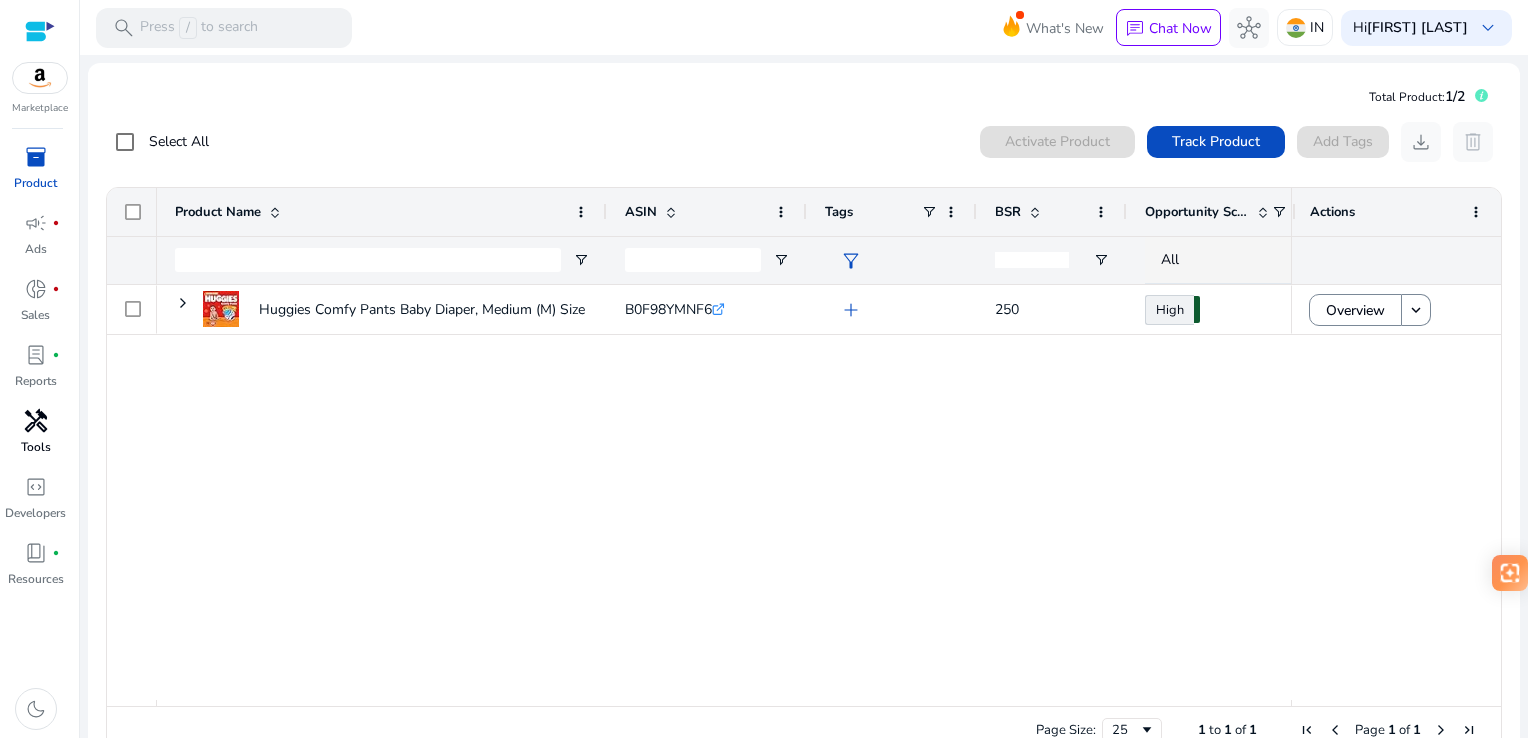 click on "handyman" at bounding box center (36, 421) 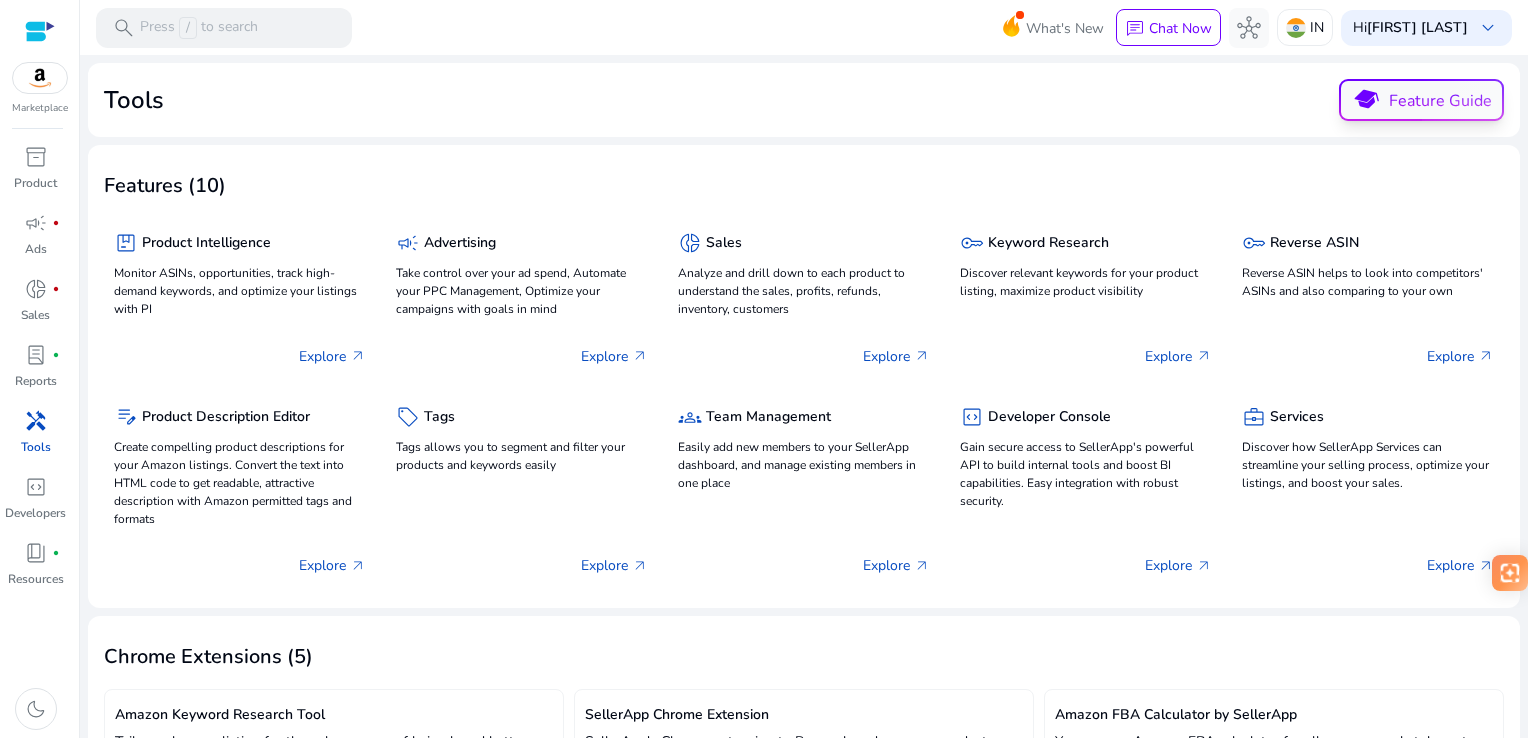click on "Feature Guide" 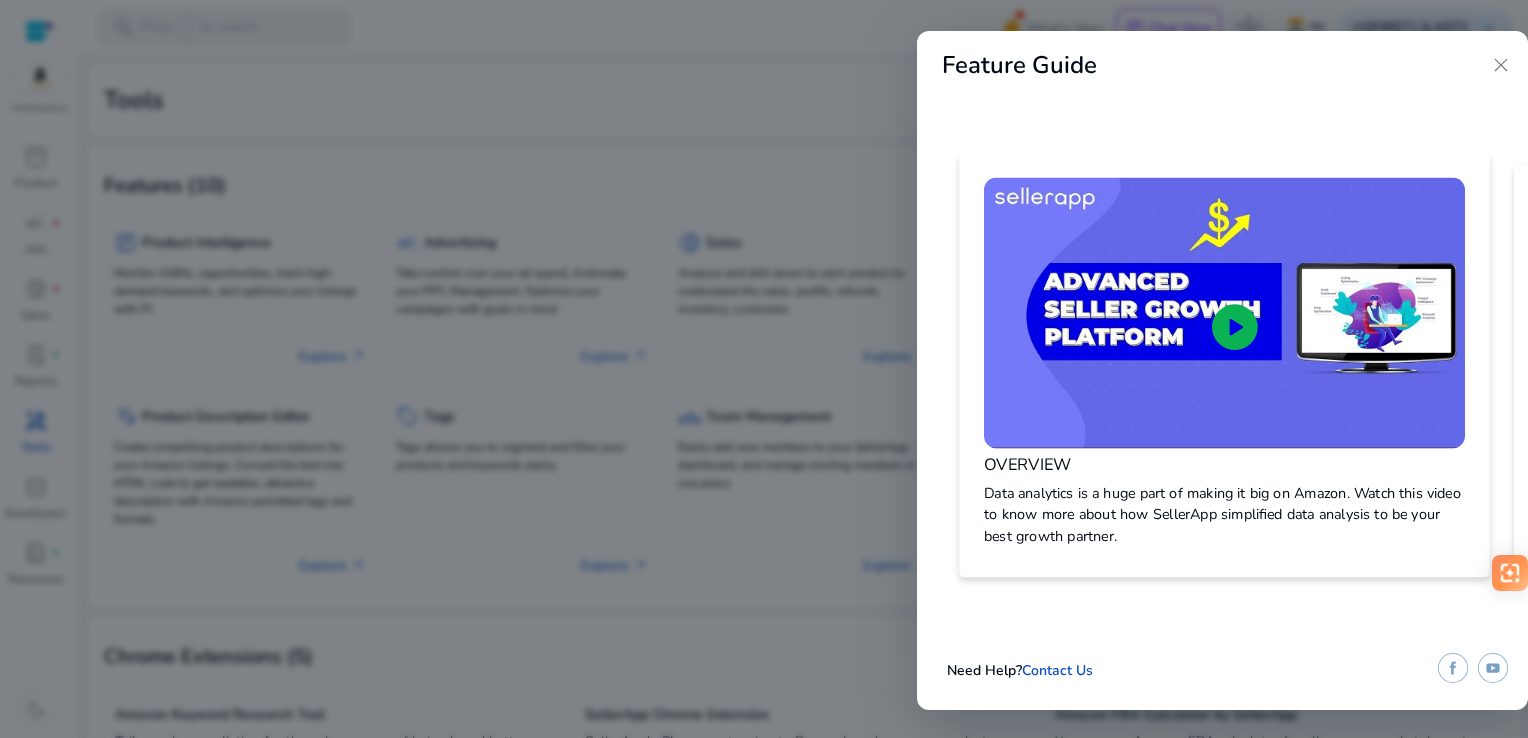 click on "play_circle" at bounding box center (1235, 327) 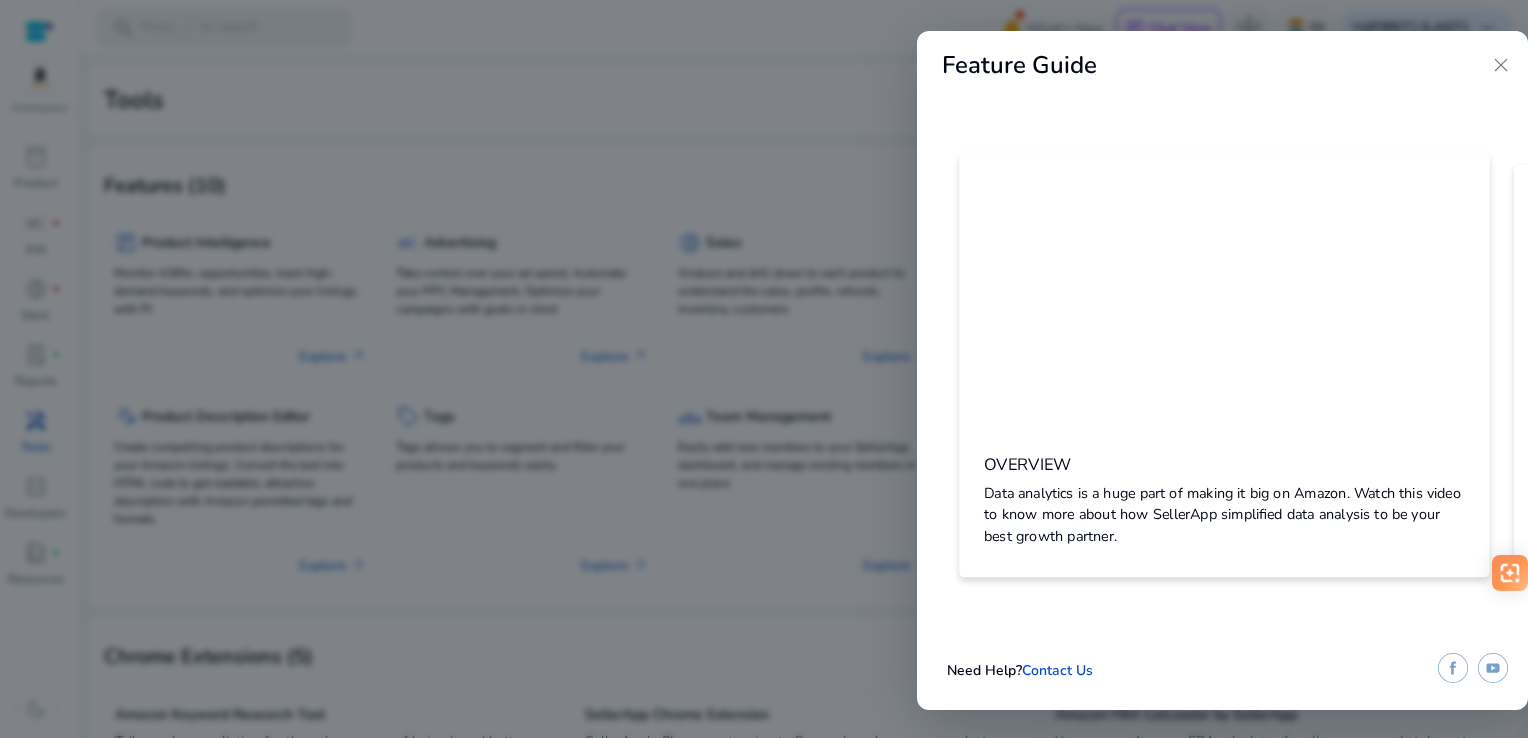 scroll, scrollTop: 0, scrollLeft: 535, axis: horizontal 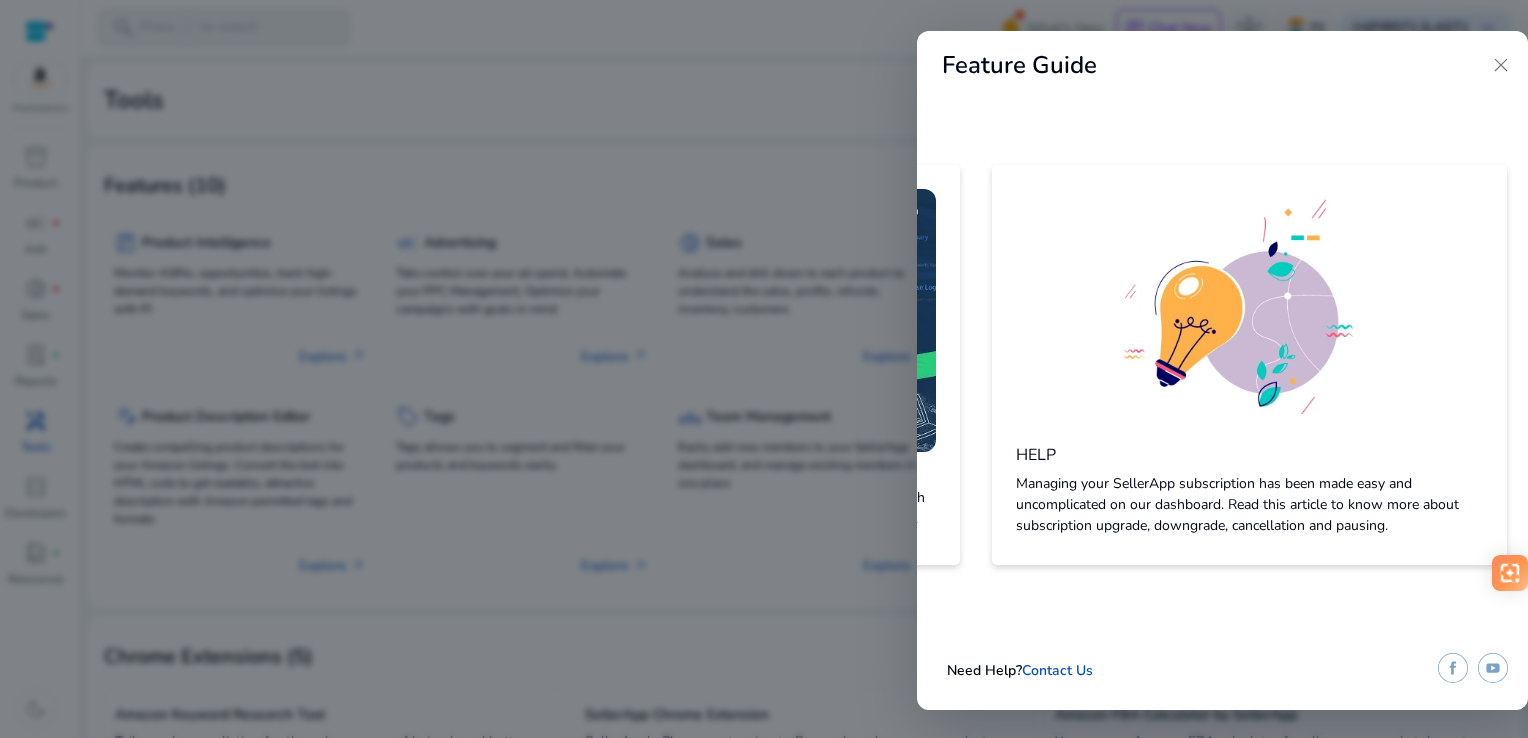 click on "OVERVIEW Data analytics is a huge part of making it big on Amazon. Watch this video to know more about how SellerApp simplified data analysis to be your best growth partner.  play_circle  FUNCTIONALITIES Setting up a Seller Central account is now easier than ever before! Watch this step-by-step tutorial to know everything about creating an account. HELP Managing your SellerApp subscription has been made easy and uncomplicated on our dashboard. Read this article to know more about subscription upgrade, downgrade, cancellation and pausing.  BLOG The only way to maximize your Amazon profits is by staying on top of your Seller central numbers and data. Read this blog for more detailed insights." at bounding box center [1222, 365] 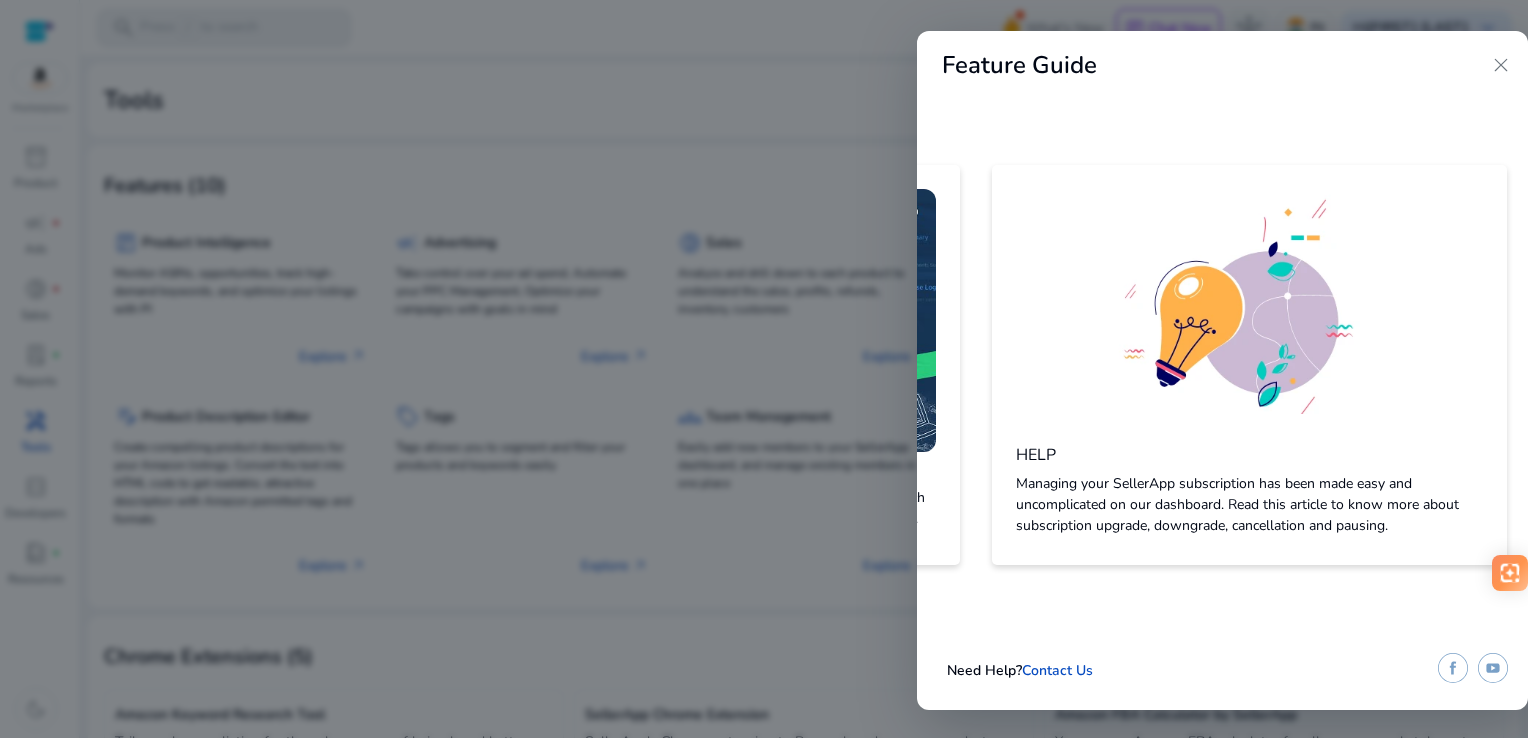 scroll, scrollTop: 0, scrollLeft: 1604, axis: horizontal 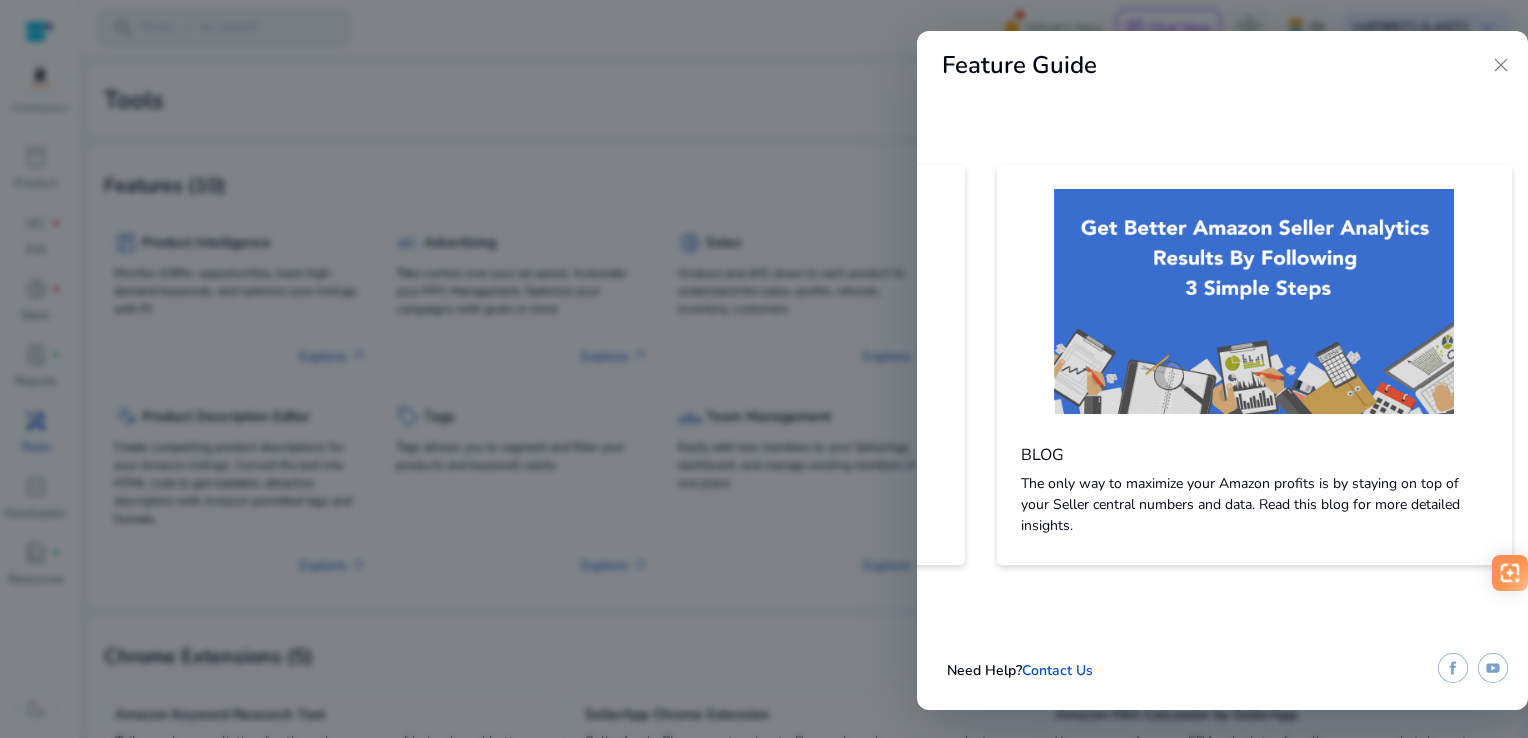 click on "close" at bounding box center (1501, 65) 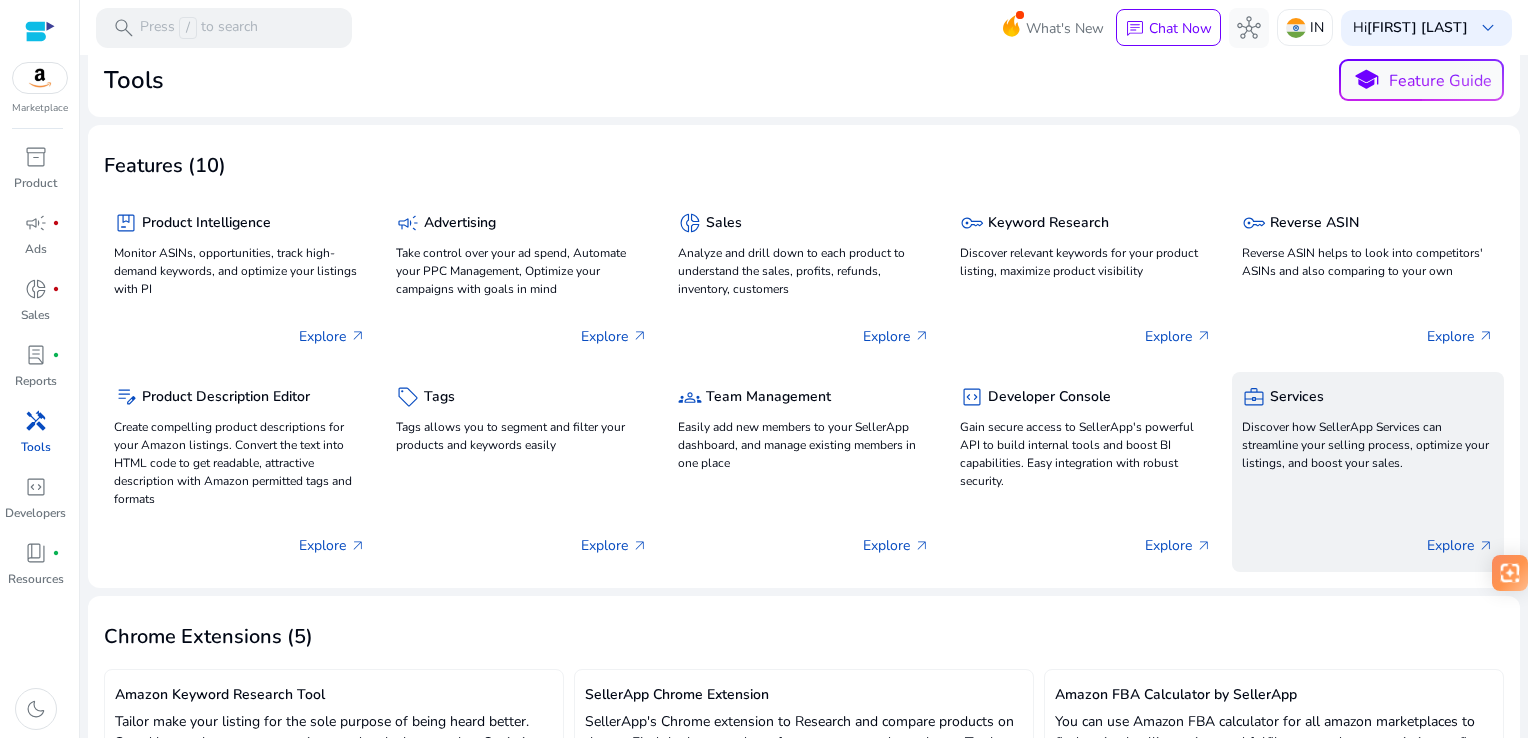 scroll, scrollTop: 0, scrollLeft: 0, axis: both 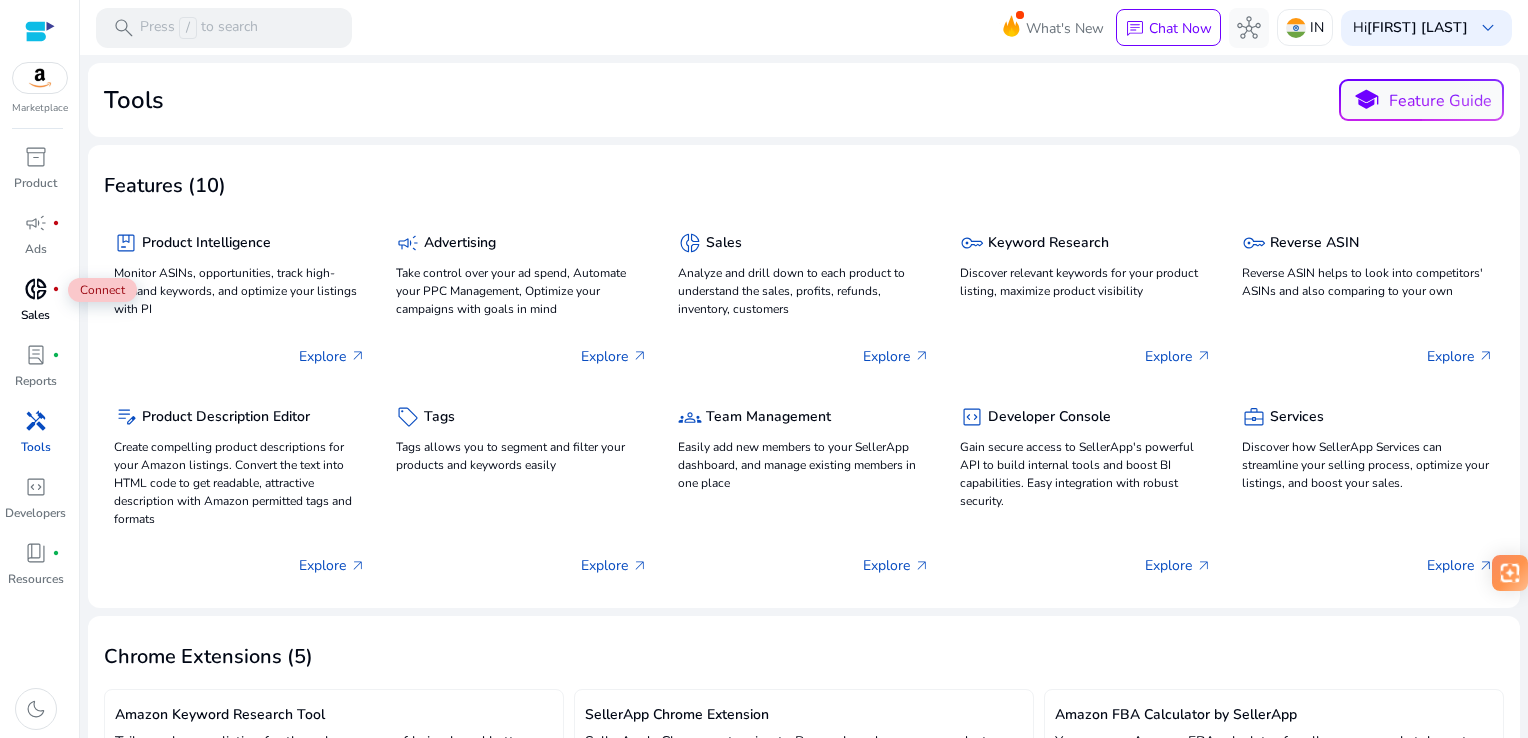 click on "donut_small" at bounding box center (36, 289) 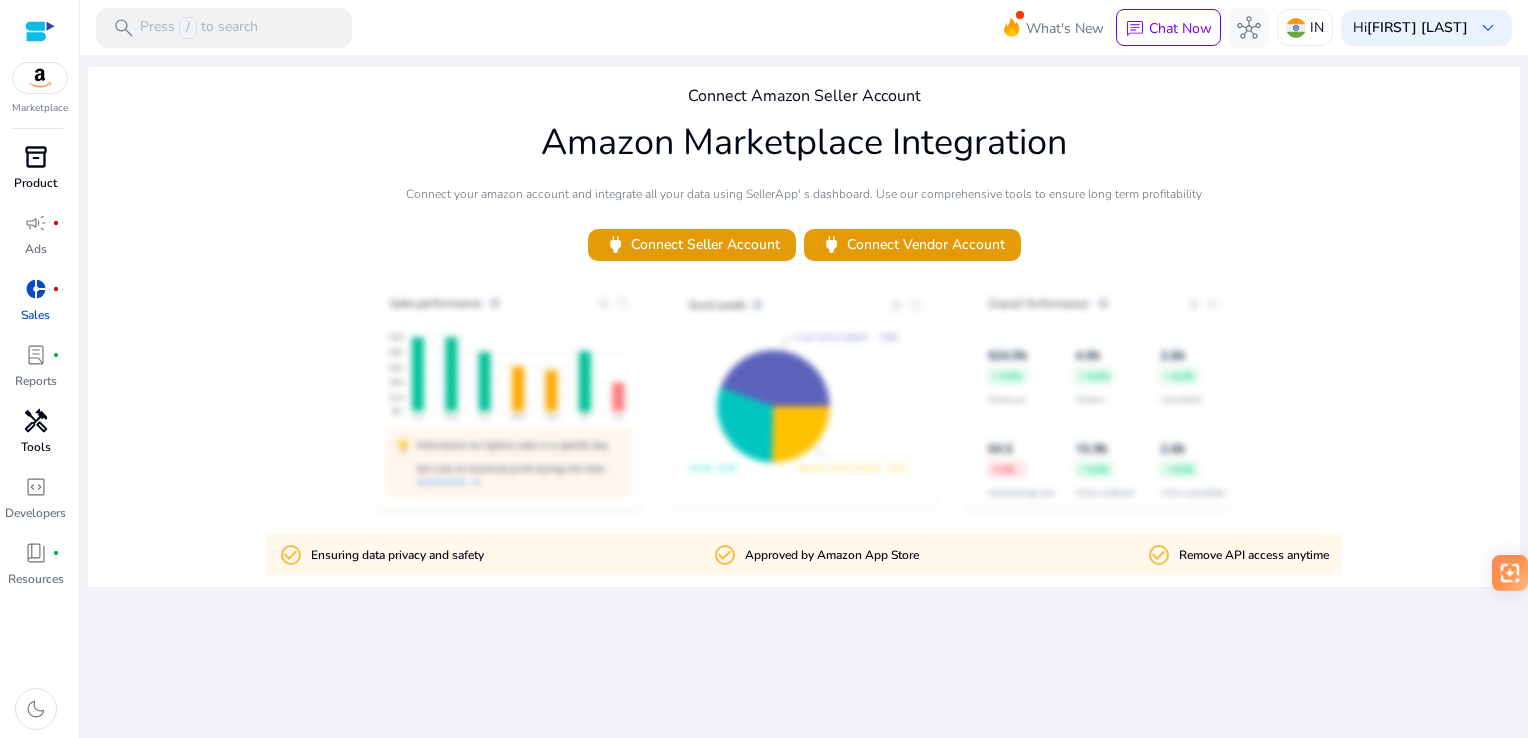 click on "Product" at bounding box center [35, 183] 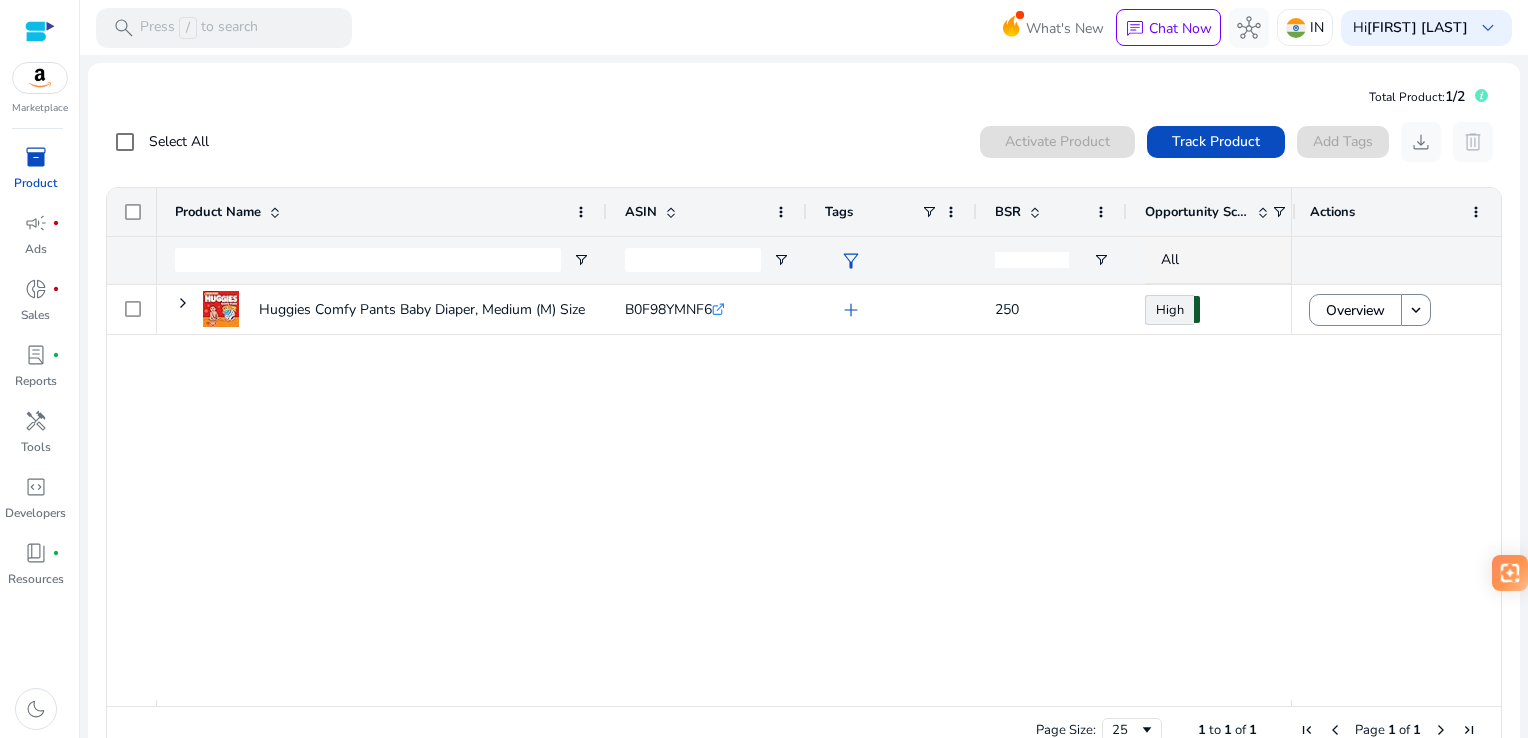 scroll, scrollTop: 0, scrollLeft: 0, axis: both 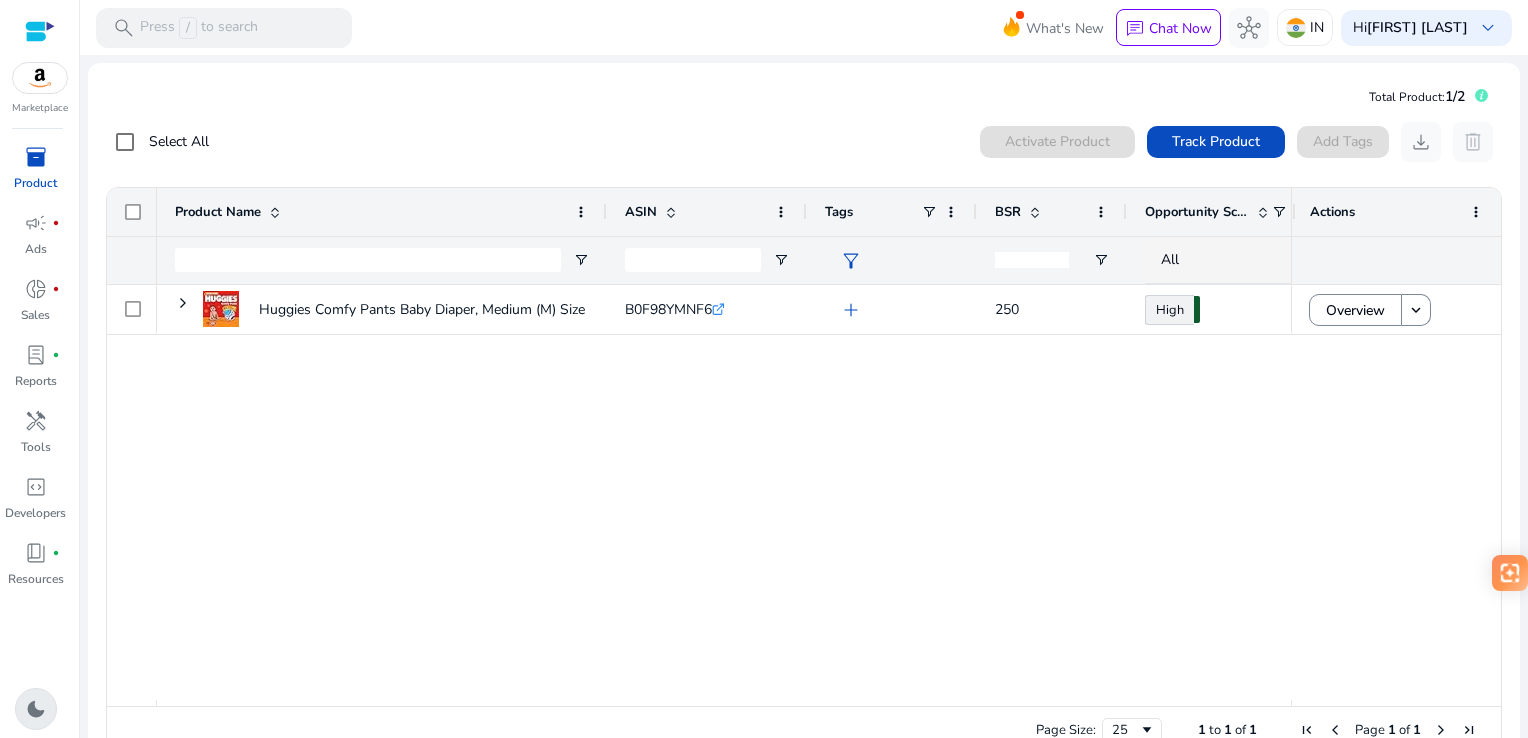click on "dark_mode" at bounding box center [36, 709] 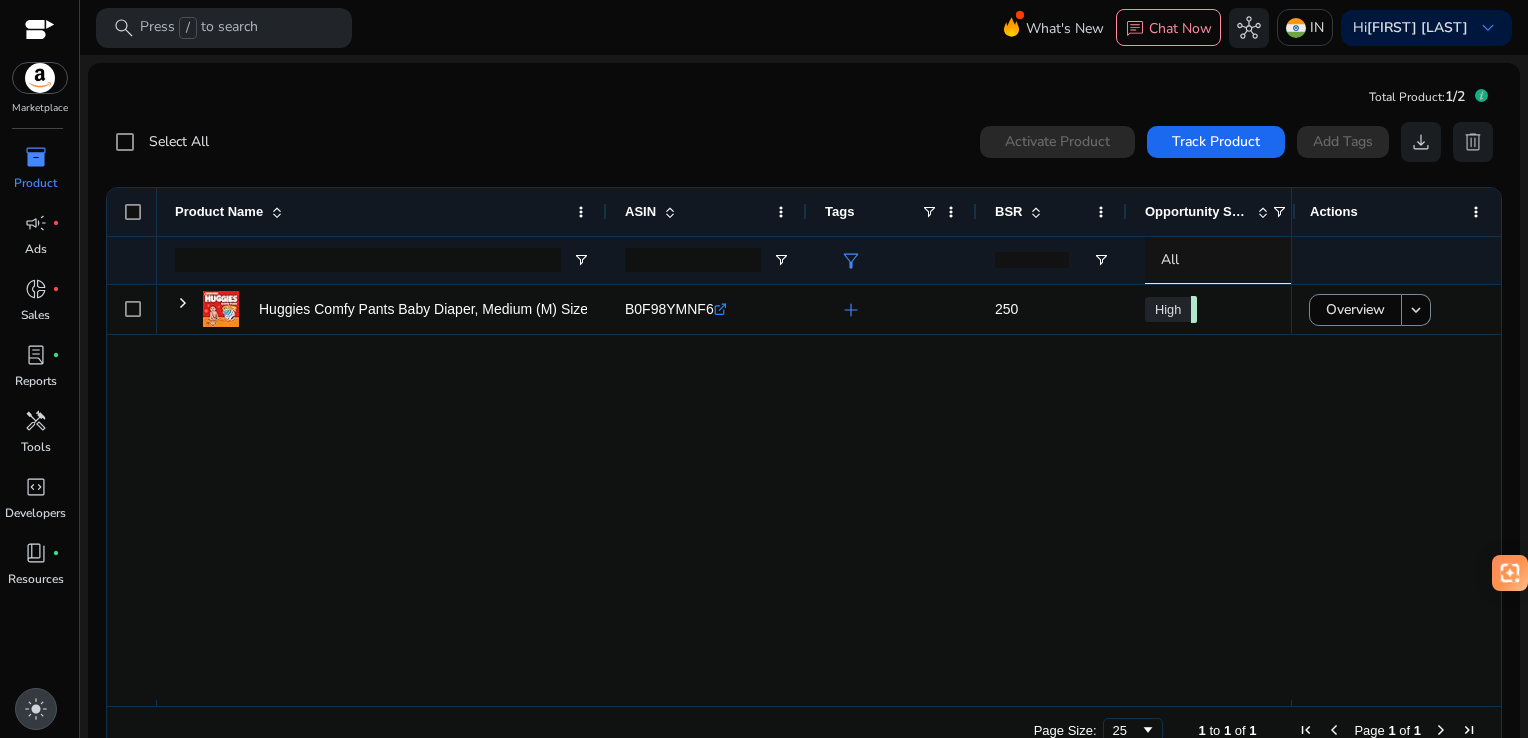 click on "light_mode" at bounding box center [36, 709] 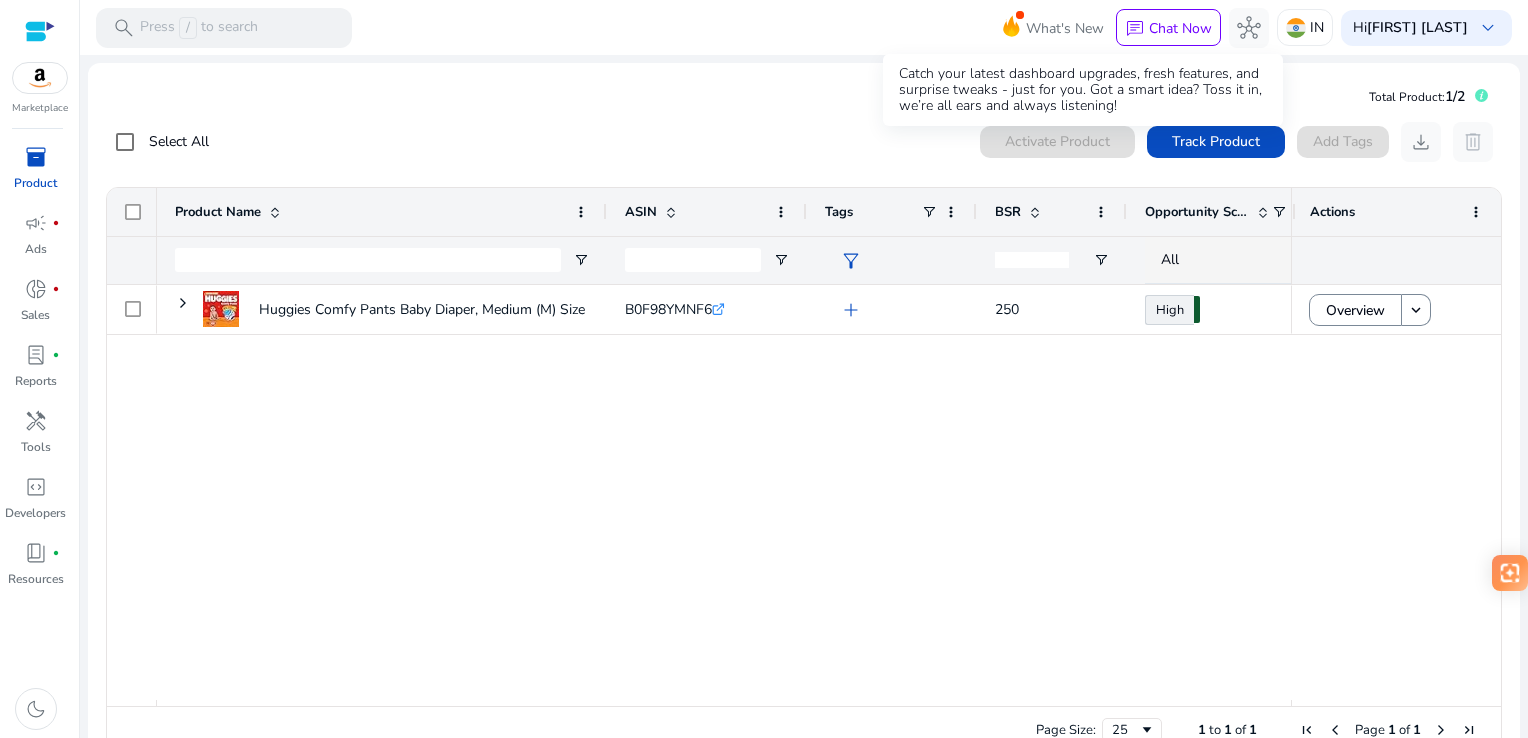 click on "What's New" at bounding box center (1065, 28) 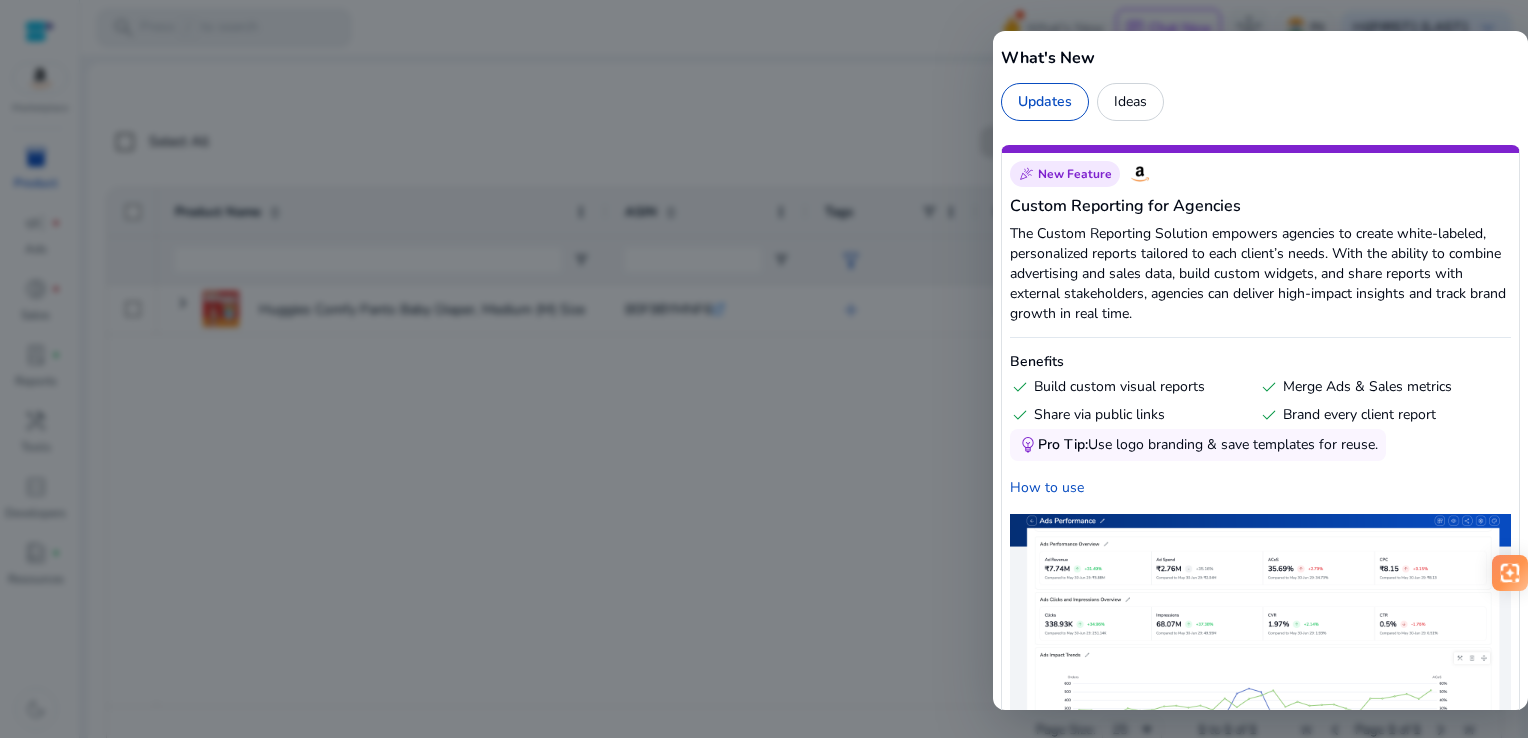 click at bounding box center (764, 369) 